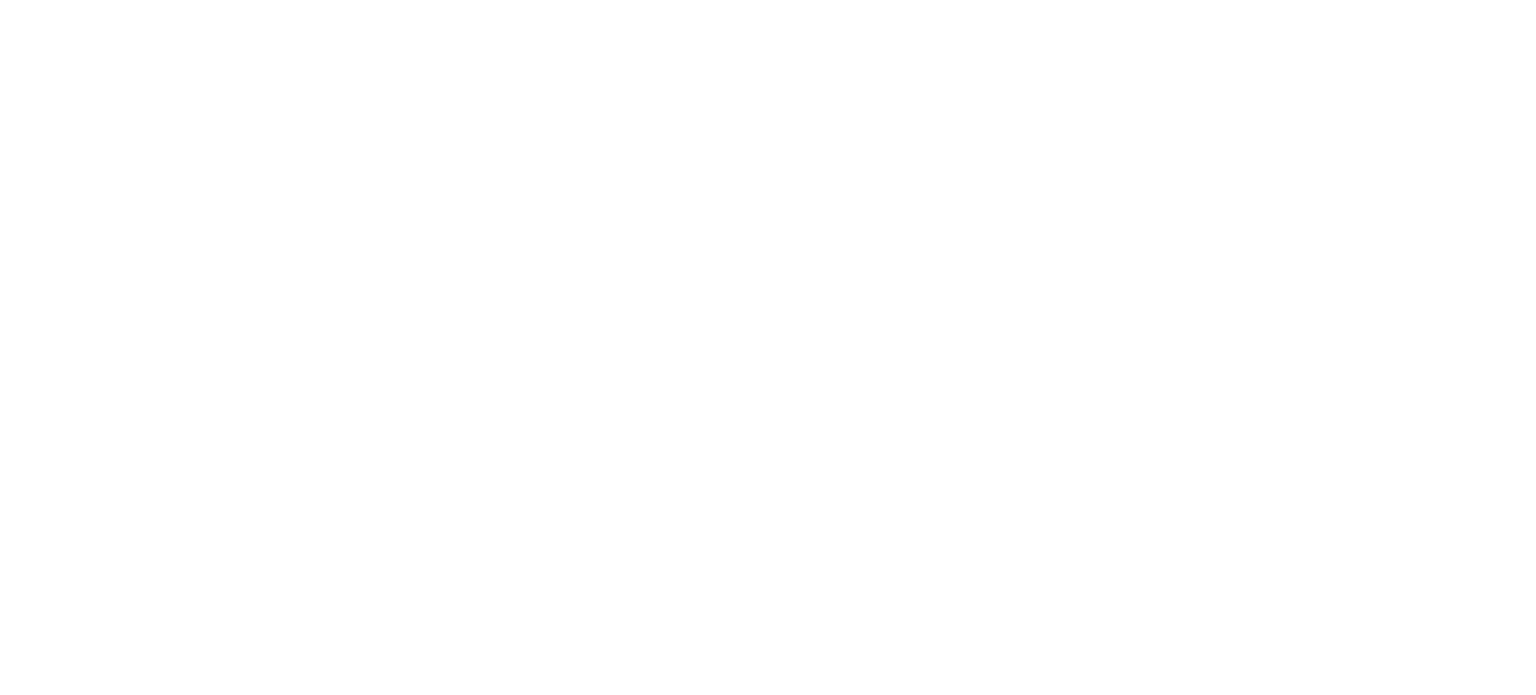 scroll, scrollTop: 0, scrollLeft: 0, axis: both 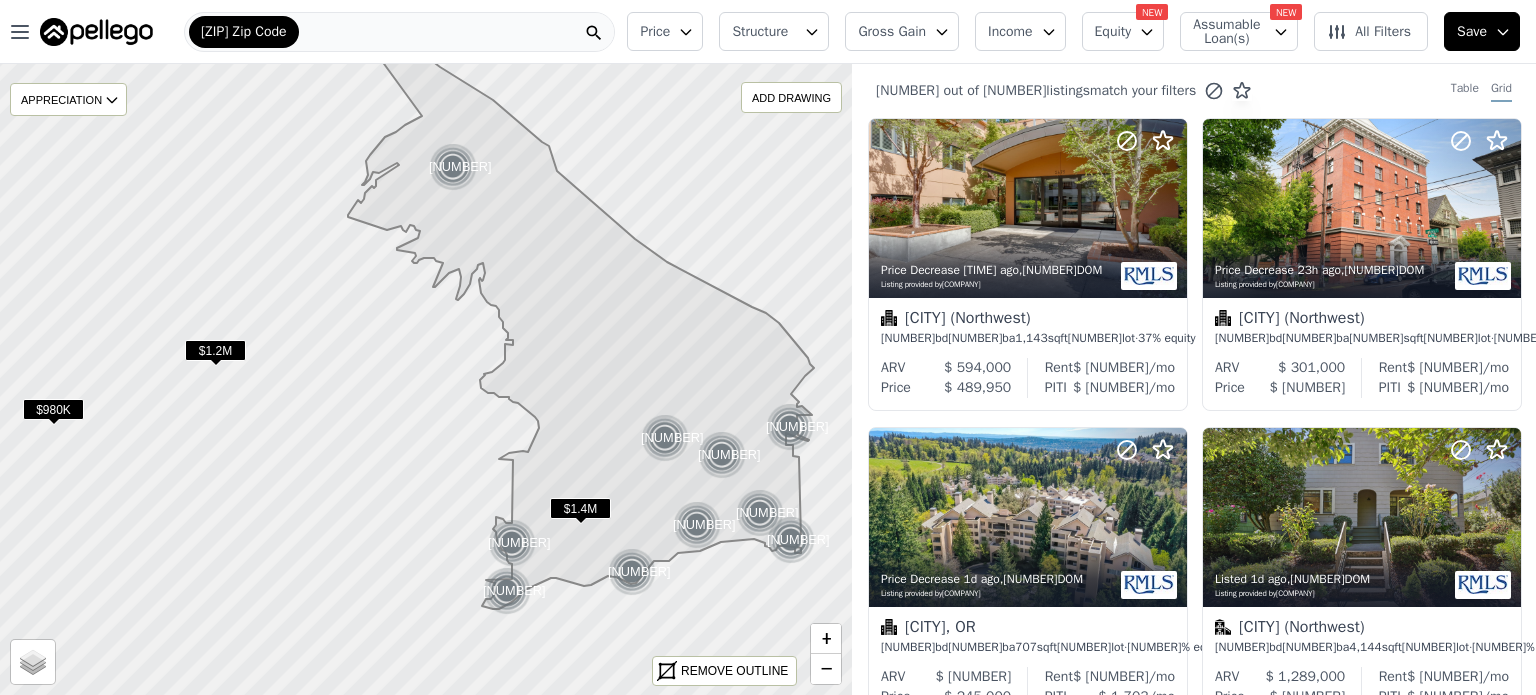 click on "$1.4M" at bounding box center [580, 508] 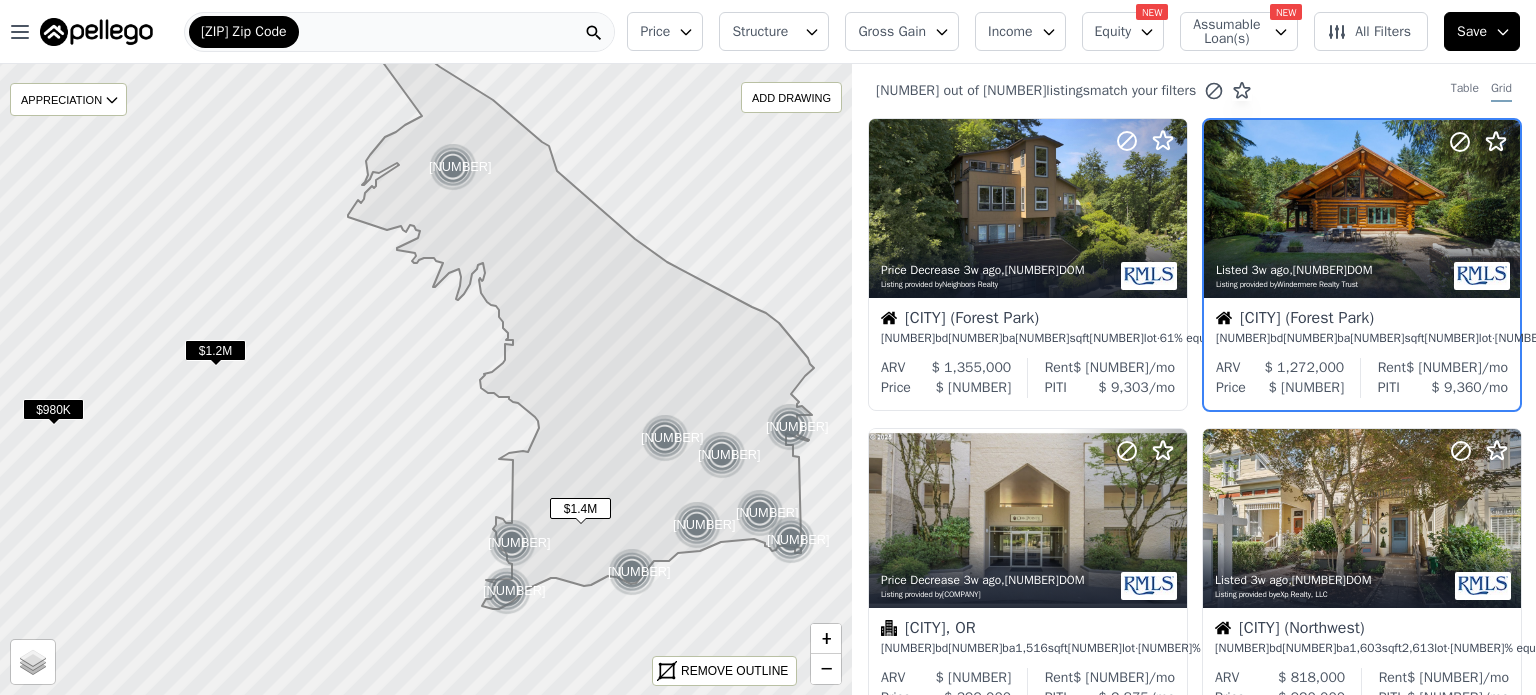 click on "2" at bounding box center (632, 572) 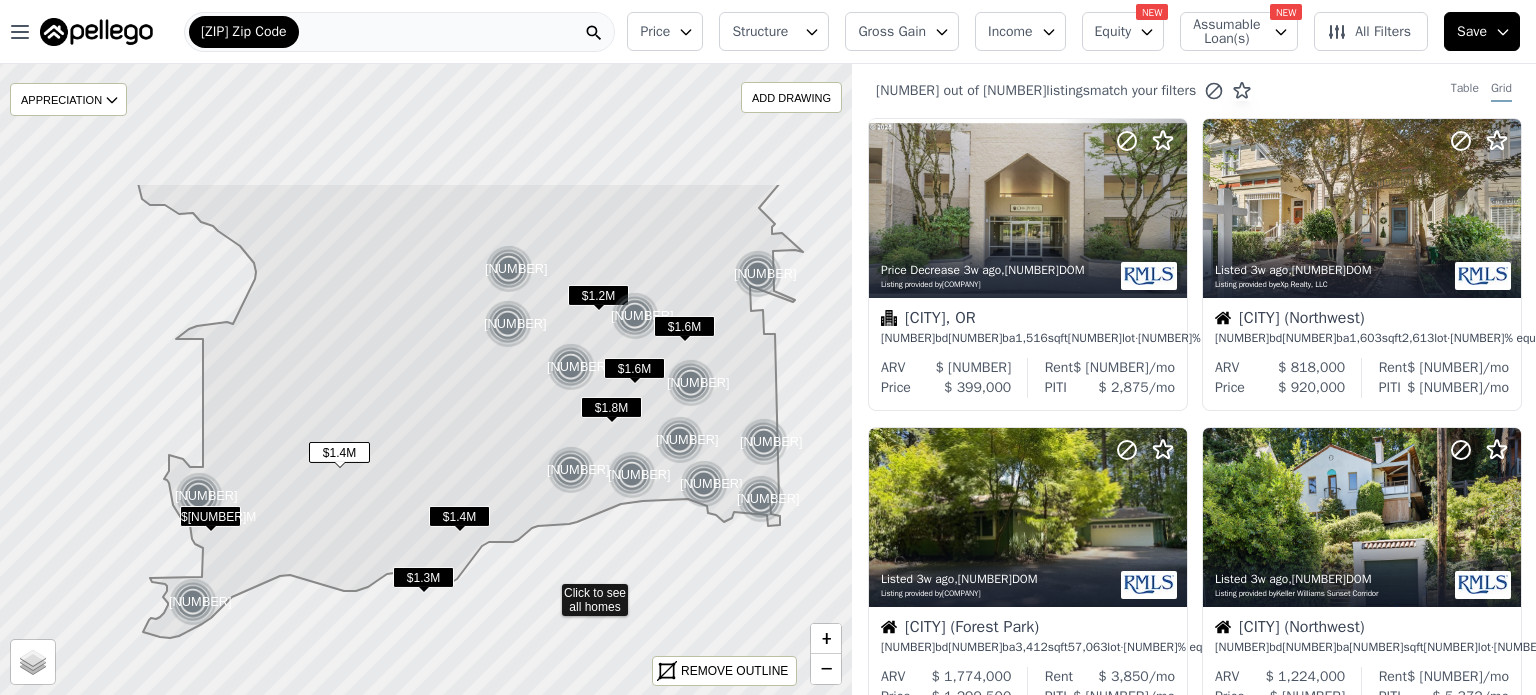 drag, startPoint x: 532, startPoint y: 405, endPoint x: 550, endPoint y: 591, distance: 186.86894 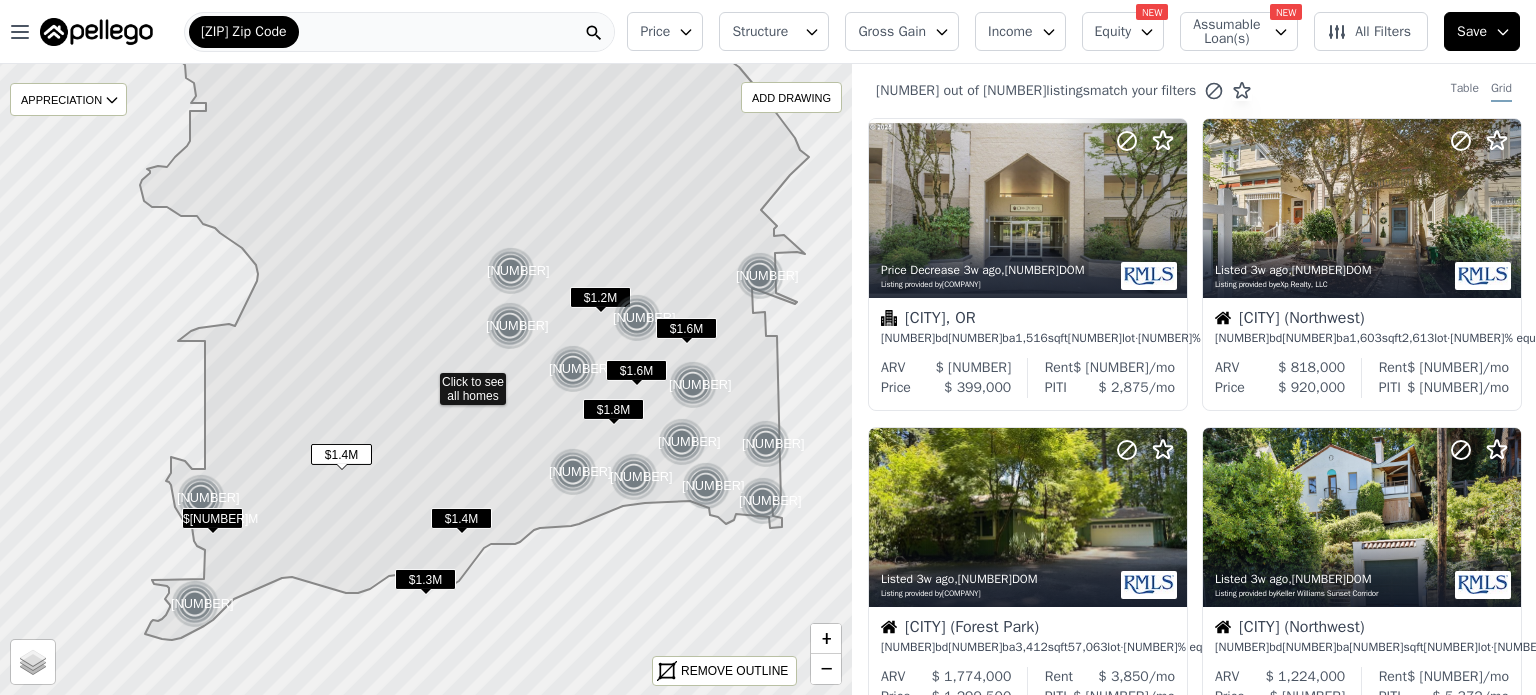 click on "Assumable Loan(s)" at bounding box center [1225, 32] 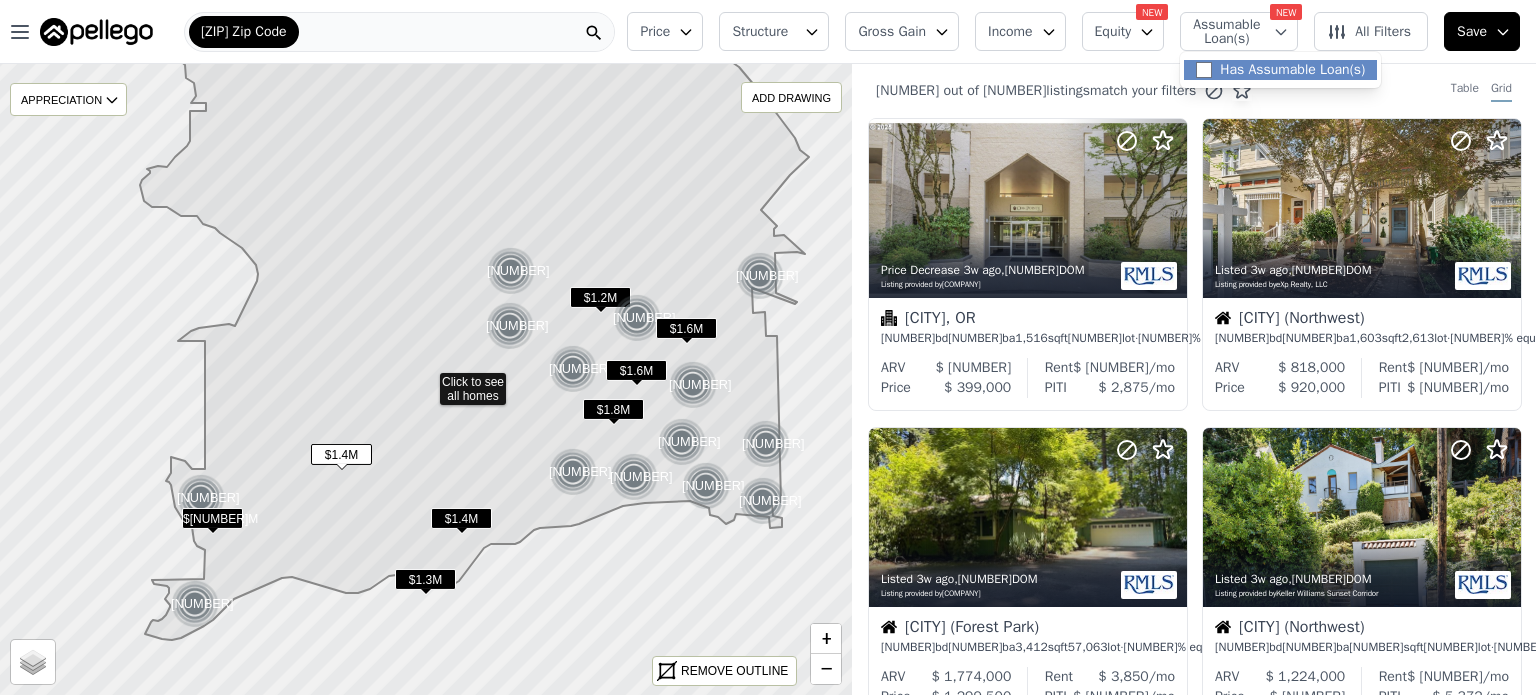 click on "Has Assumable Loan(s)" at bounding box center (1280, 70) 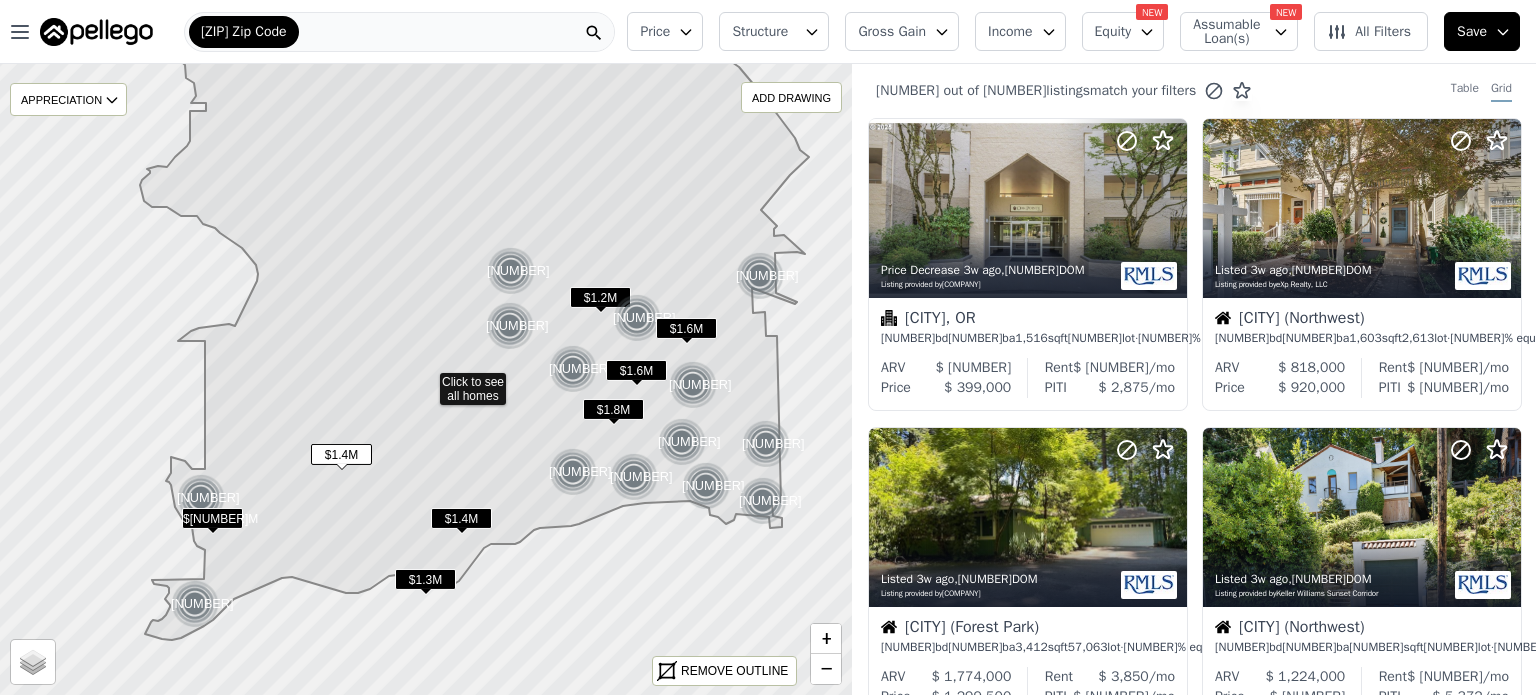 click on "Assumable Loan(s)" at bounding box center (1225, 32) 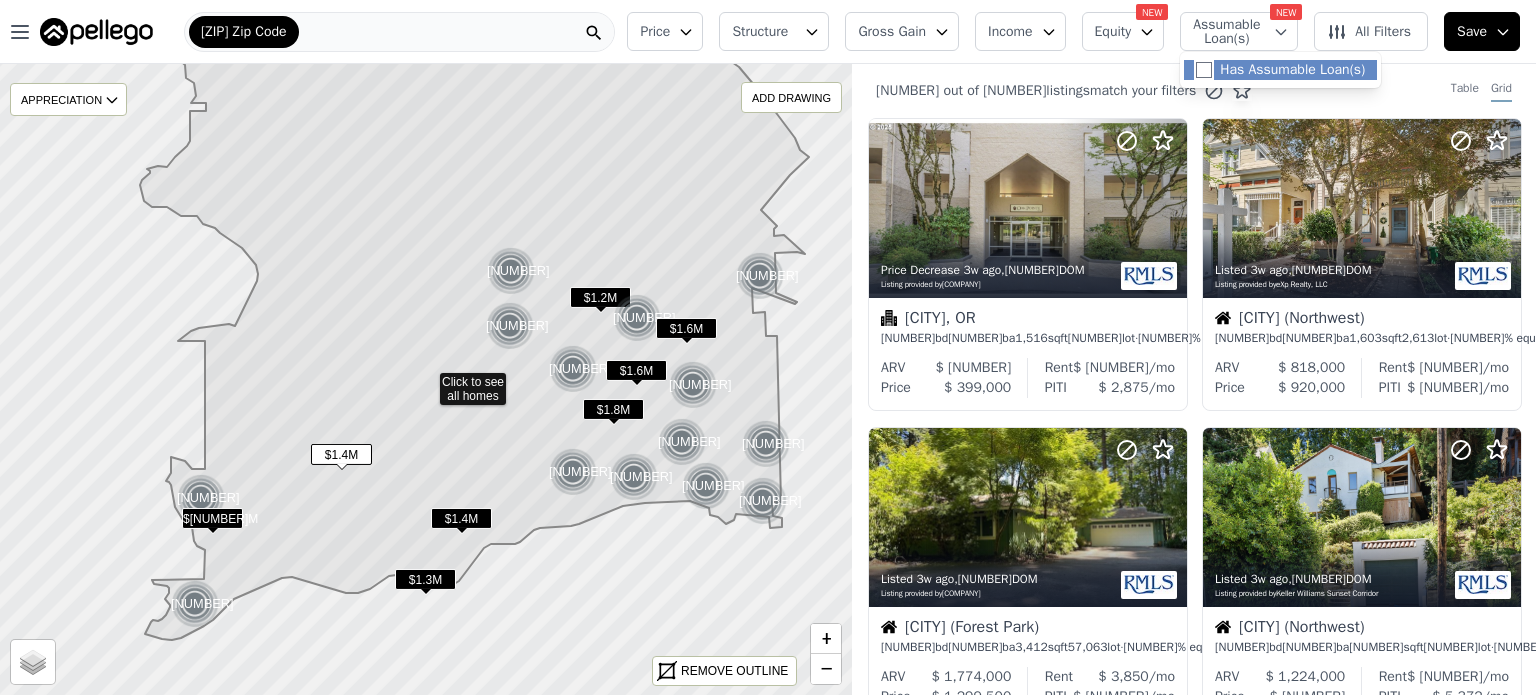 click on "Has Assumable Loan(s)" at bounding box center (1204, 70) 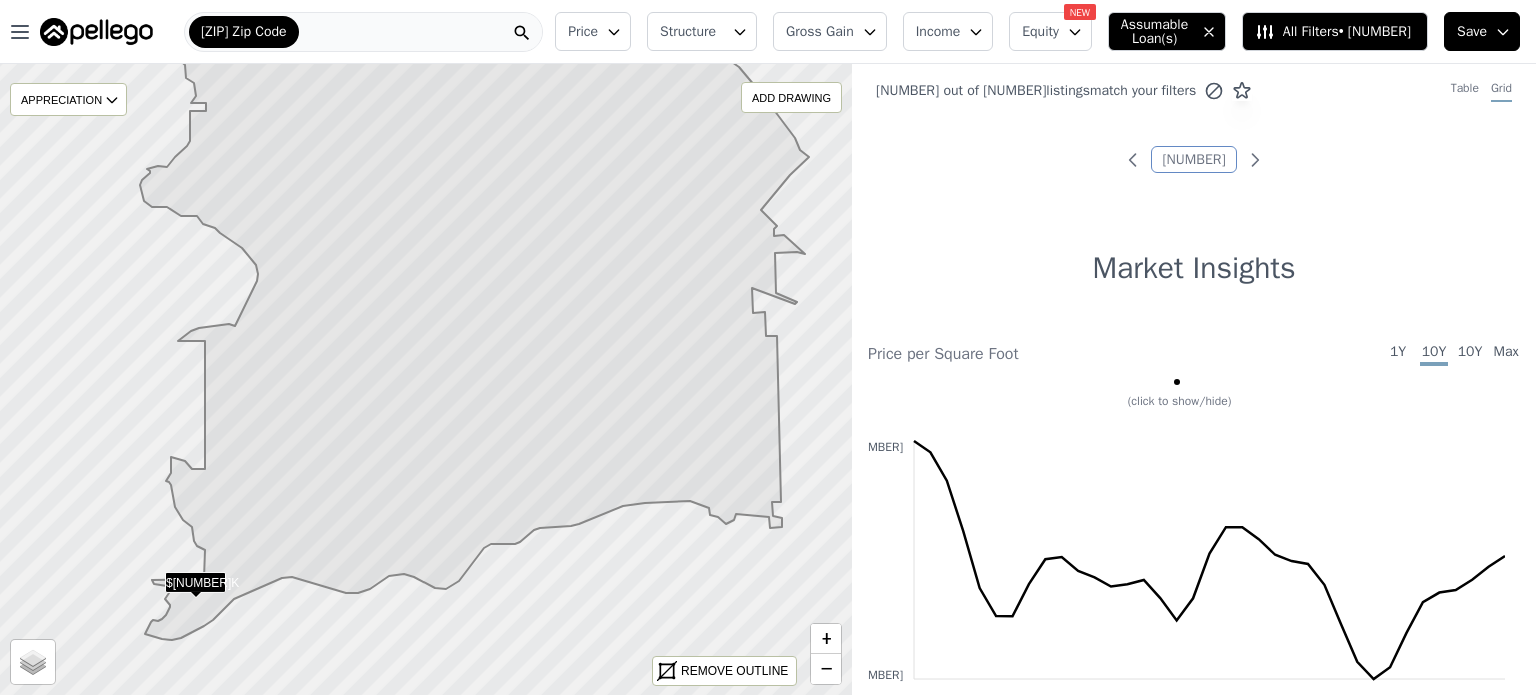 click on "$380K" at bounding box center (195, 582) 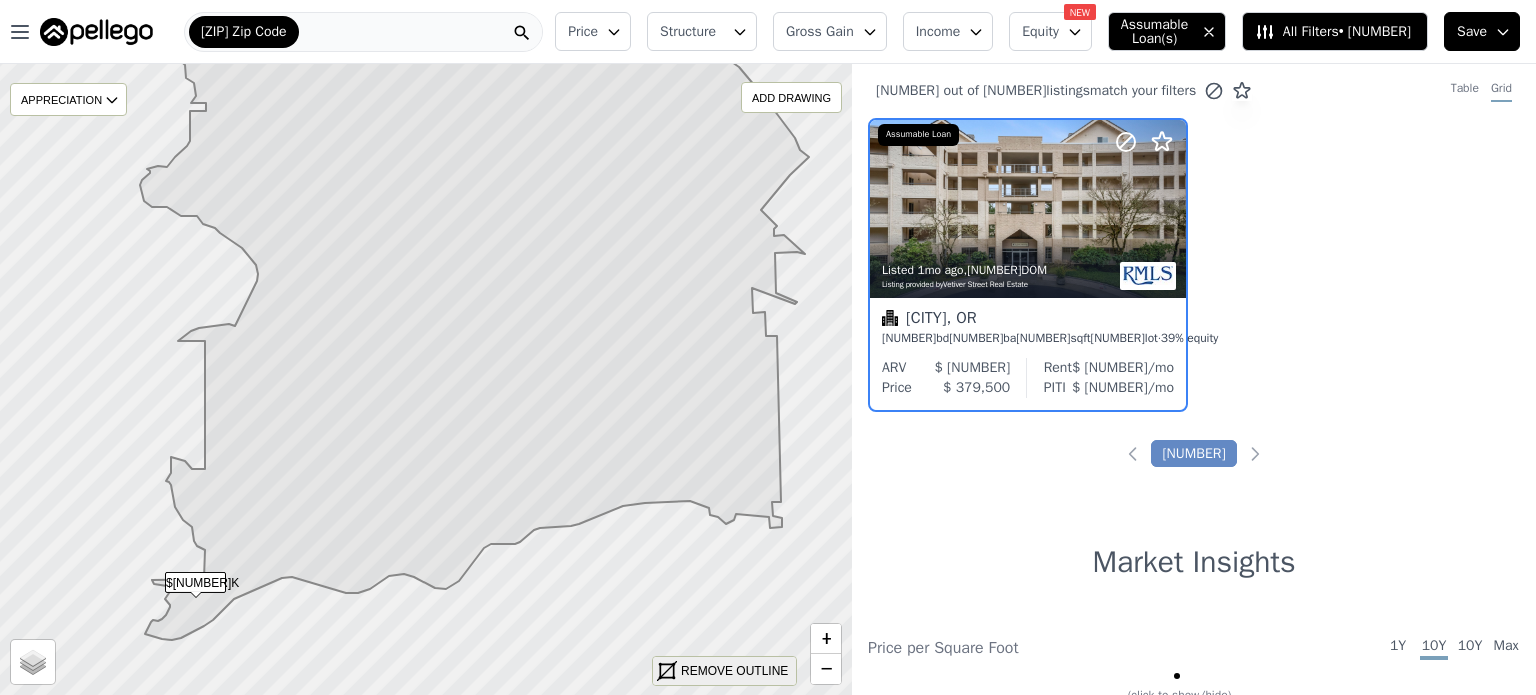 click on "REMOVE OUTLINE" at bounding box center (734, 671) 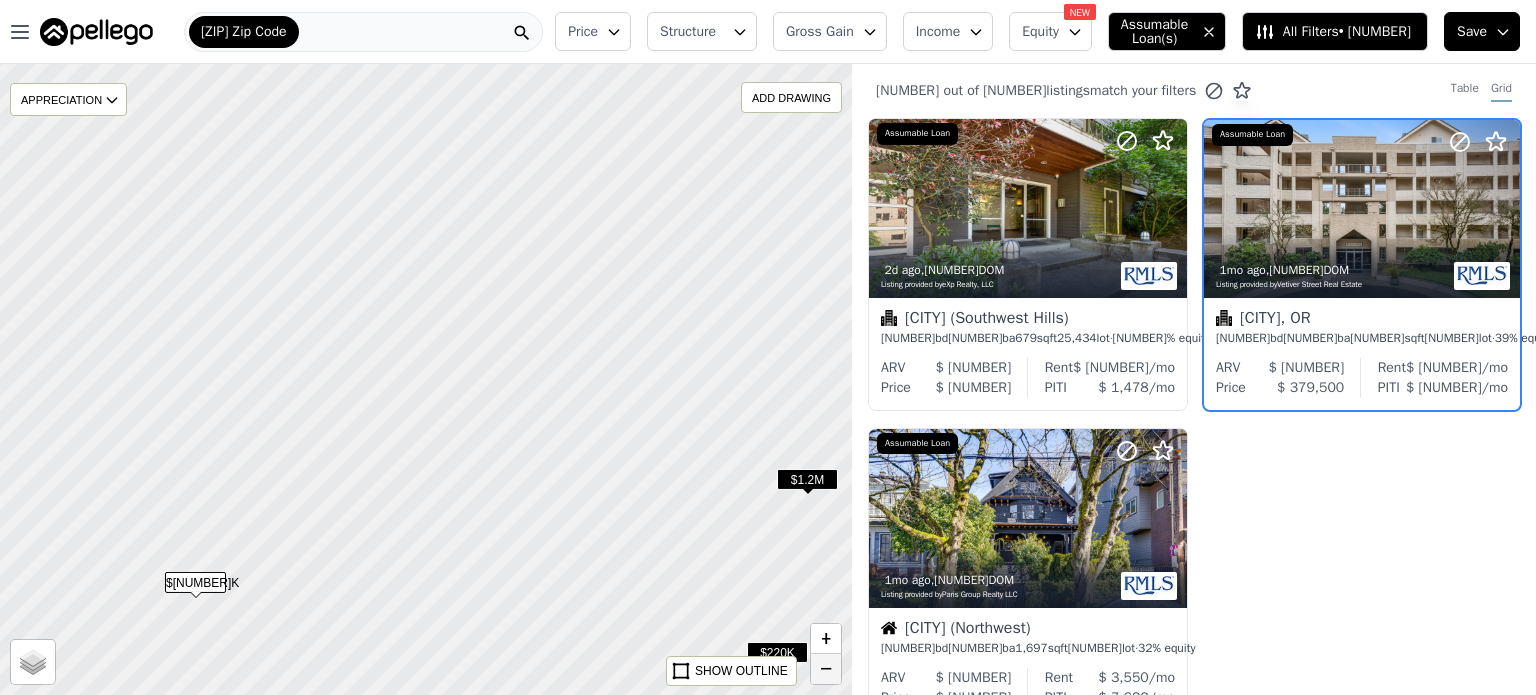 click on "−" at bounding box center (826, 669) 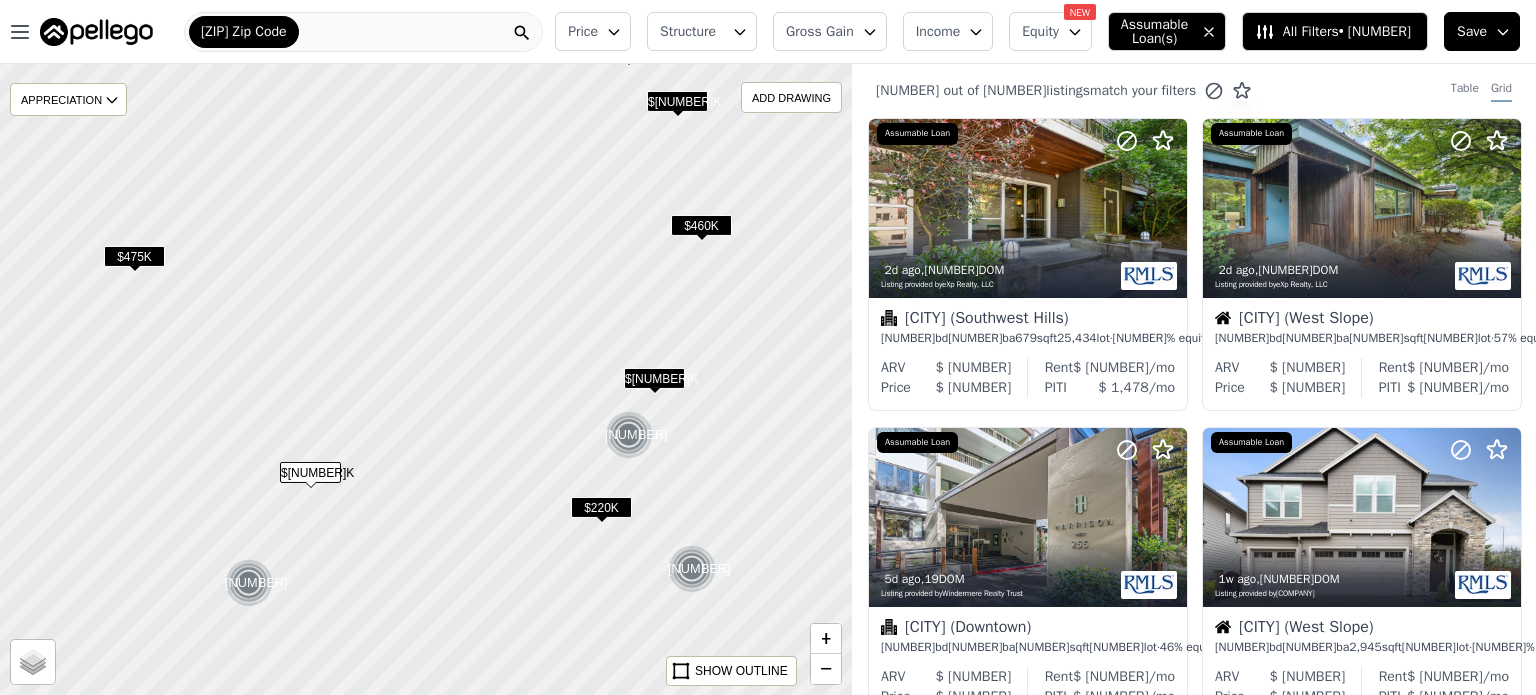 click on "$475K" at bounding box center (134, 256) 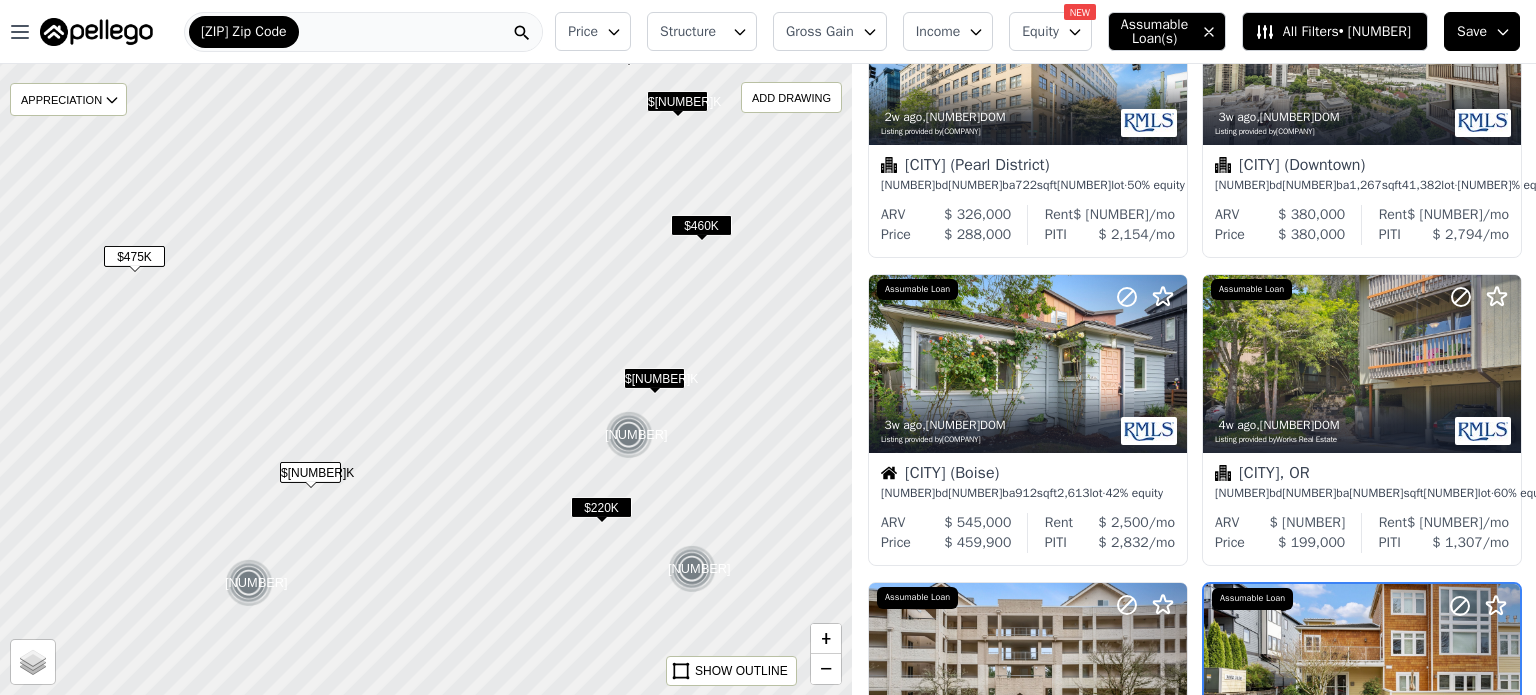 scroll, scrollTop: 1396, scrollLeft: 0, axis: vertical 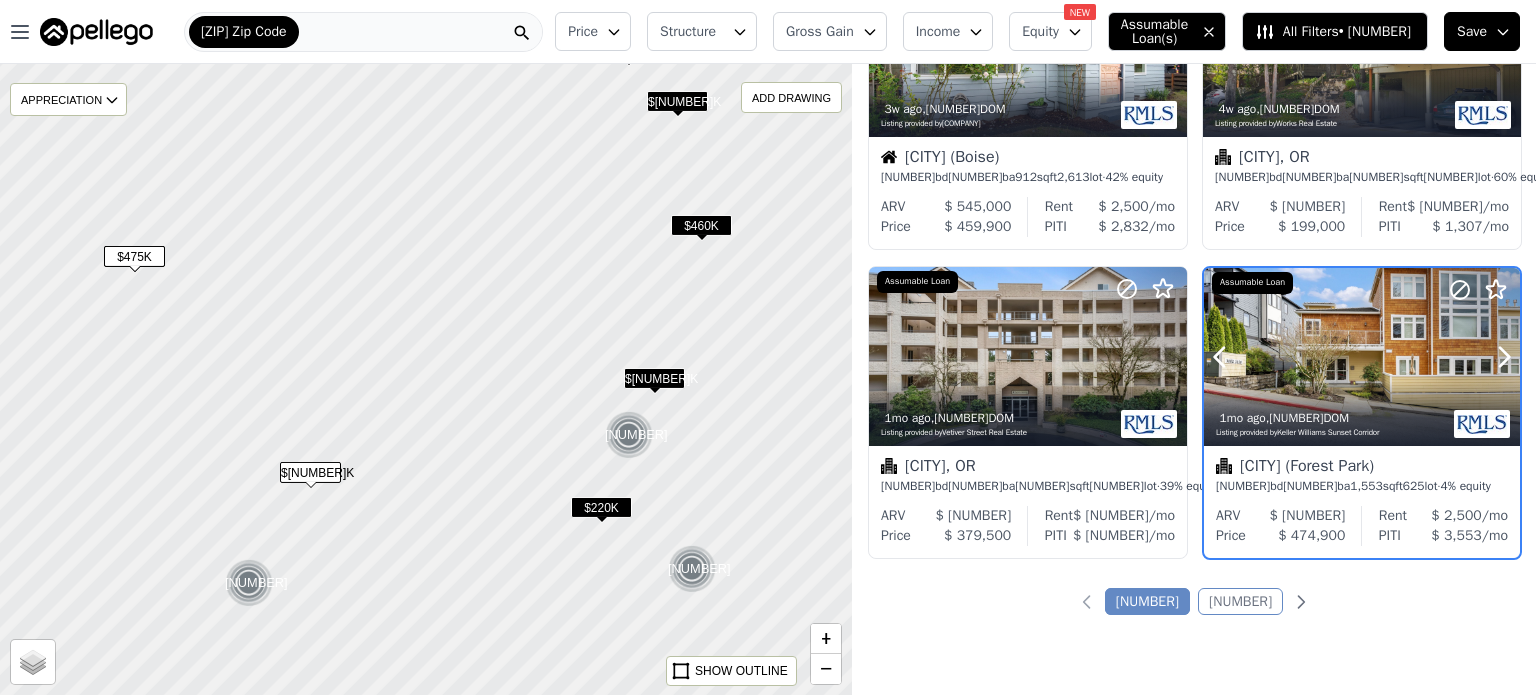 click at bounding box center [1362, 357] 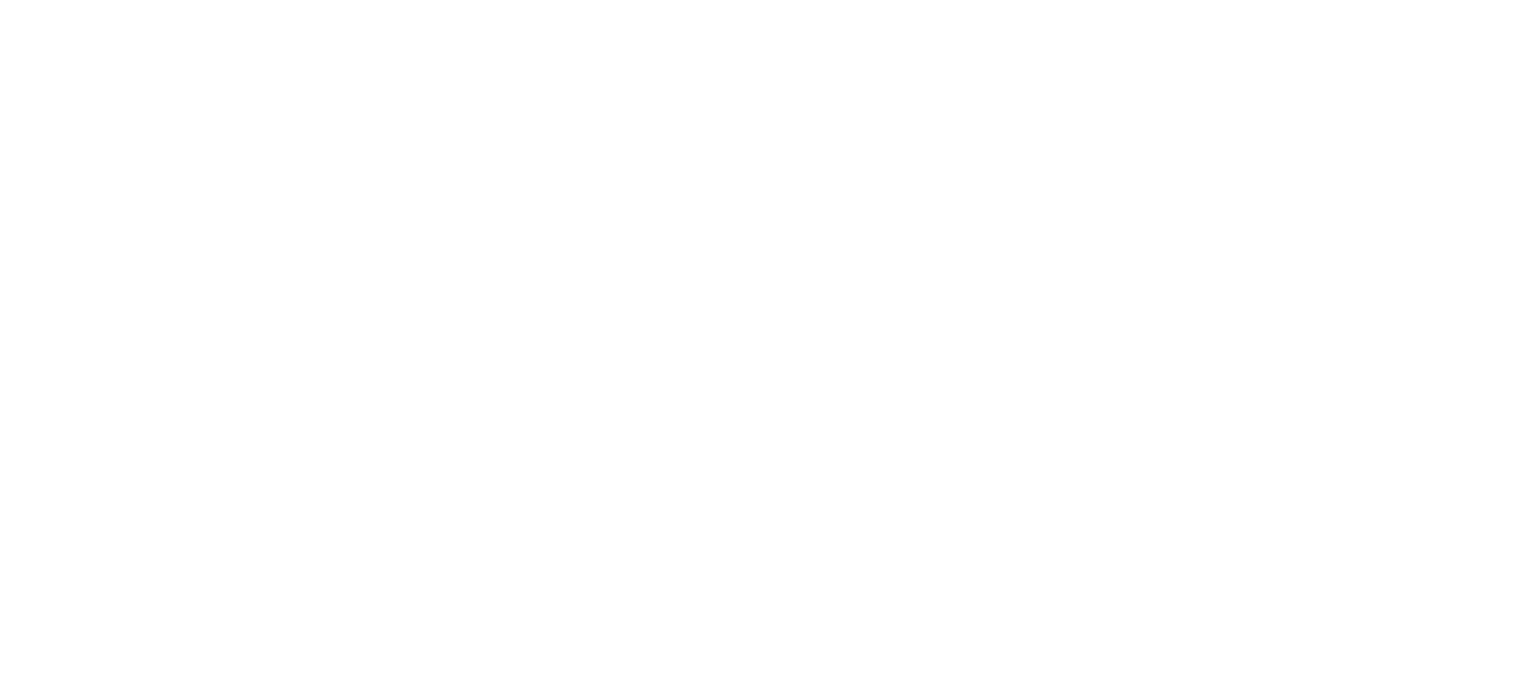 scroll, scrollTop: 0, scrollLeft: 0, axis: both 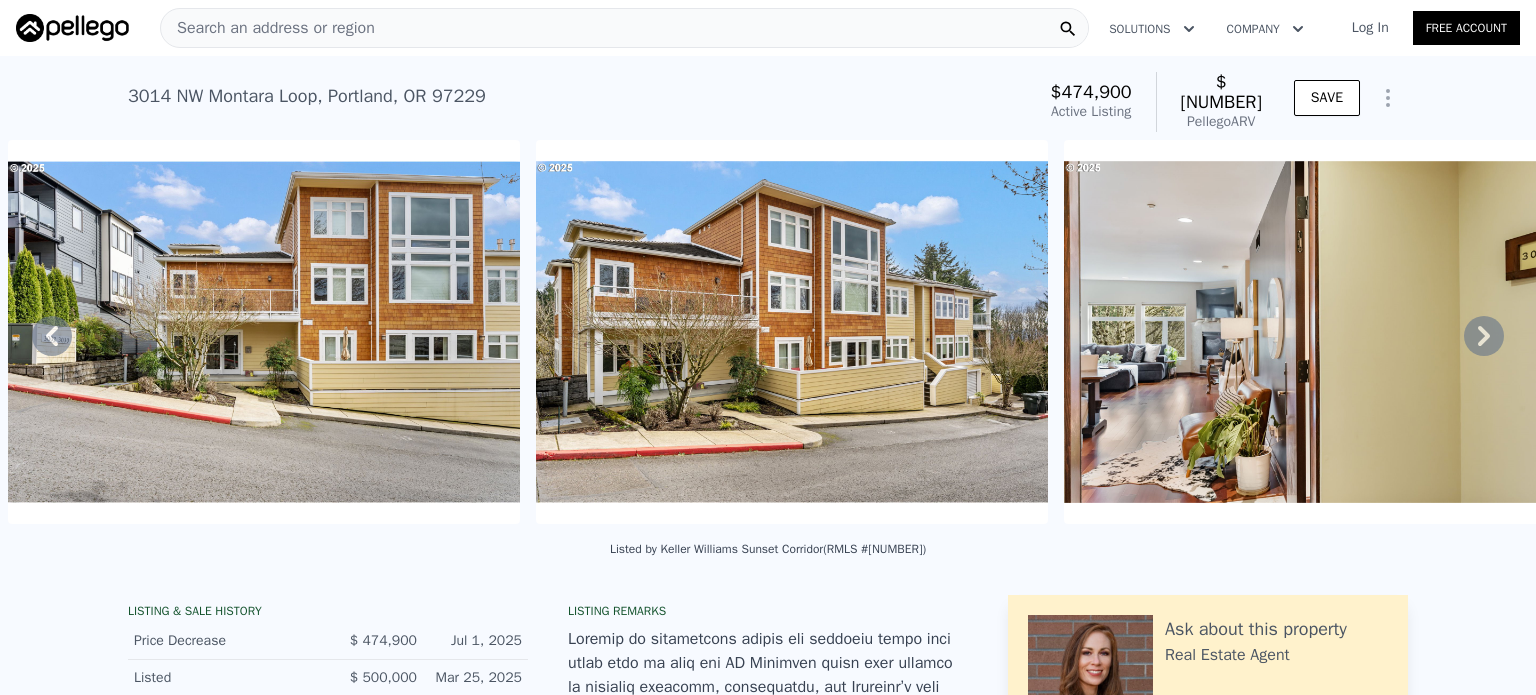 click 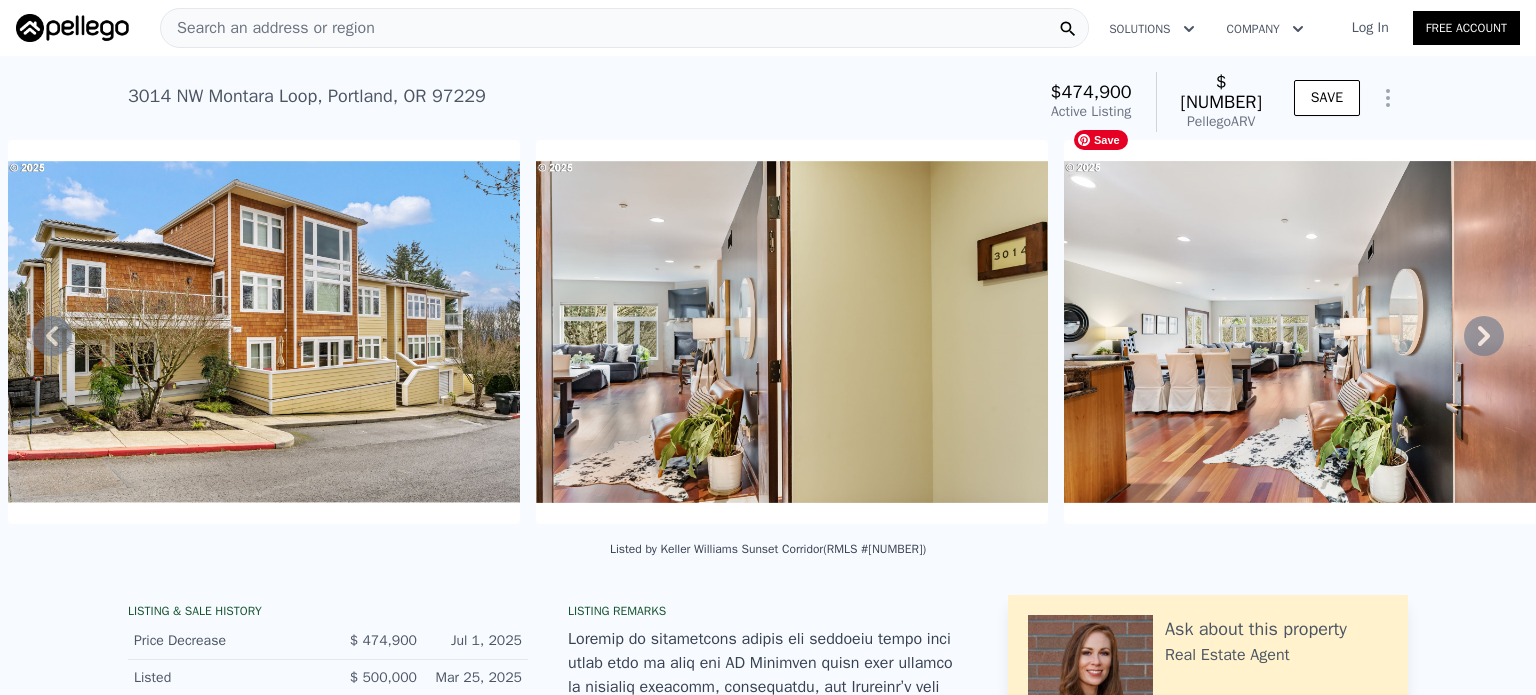 click 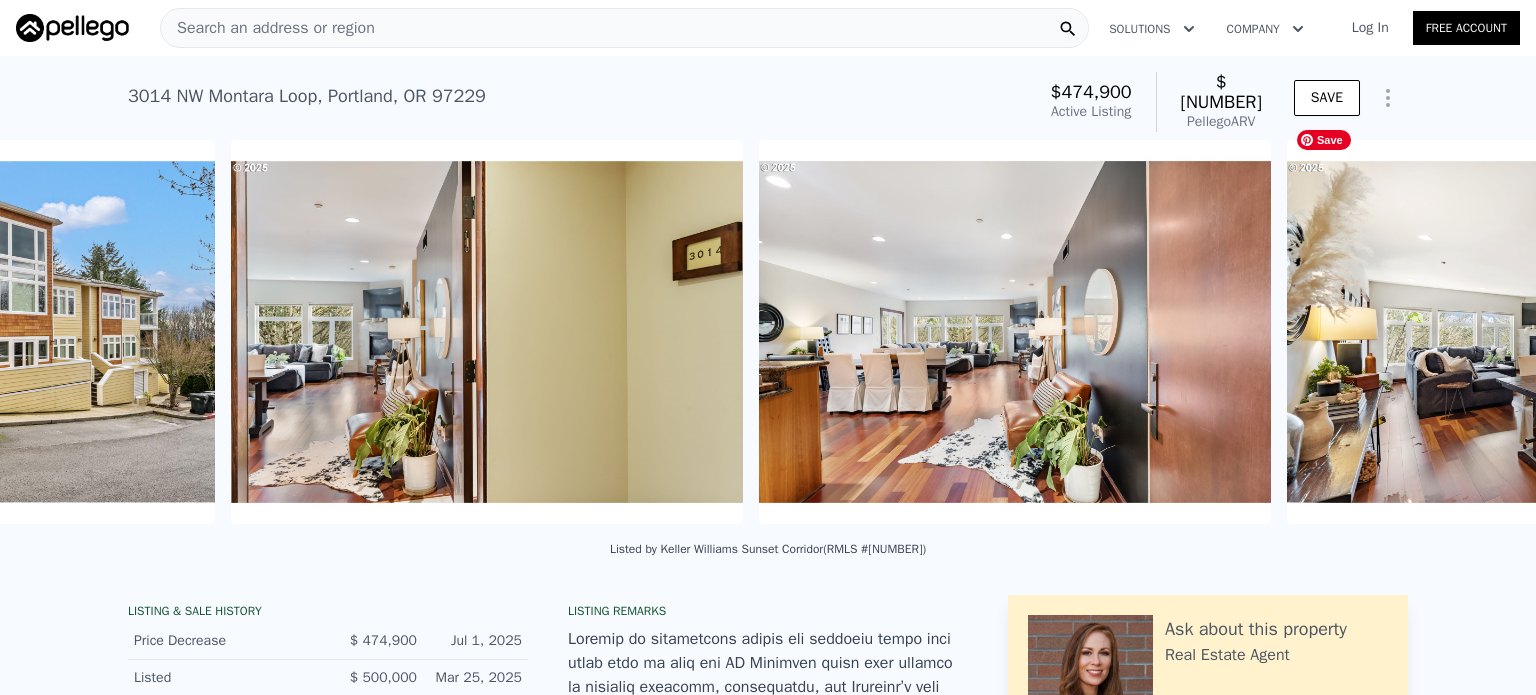 scroll, scrollTop: 0, scrollLeft: 1971, axis: horizontal 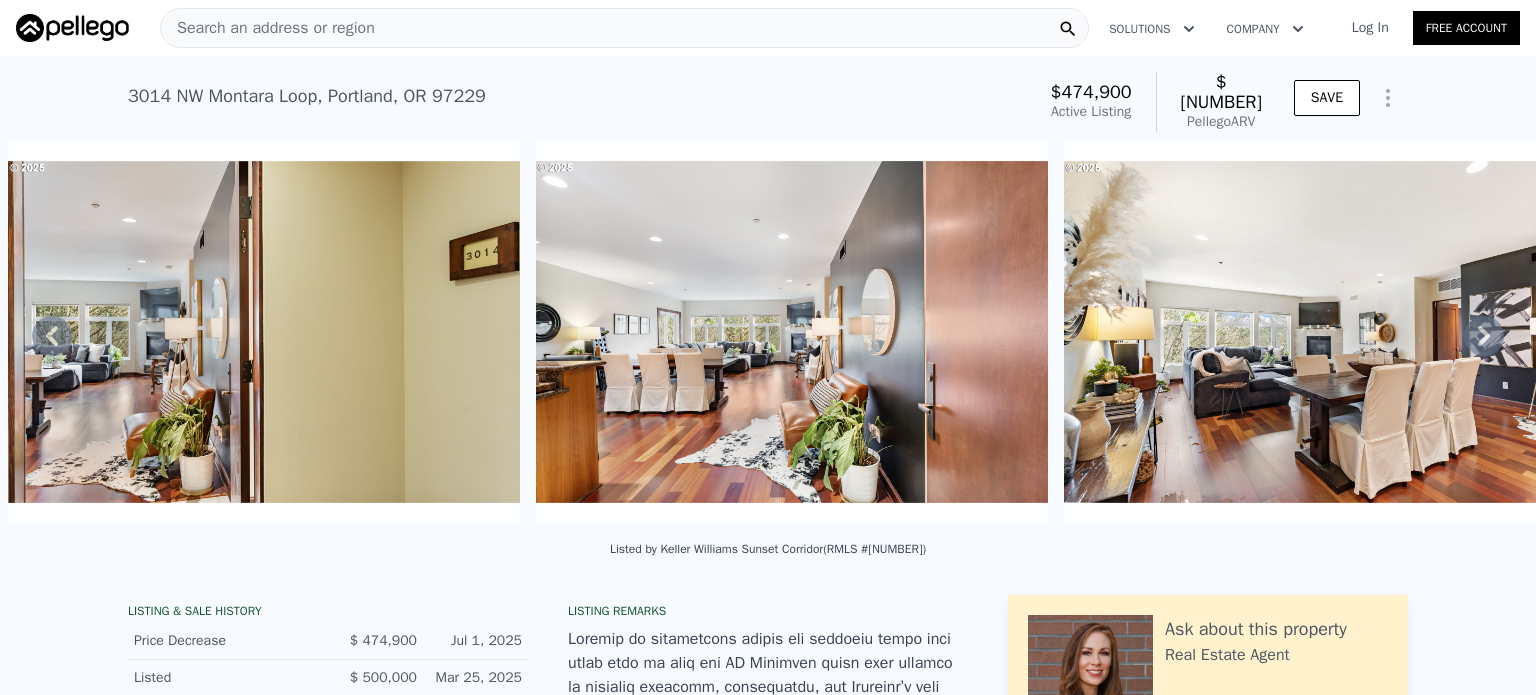 click 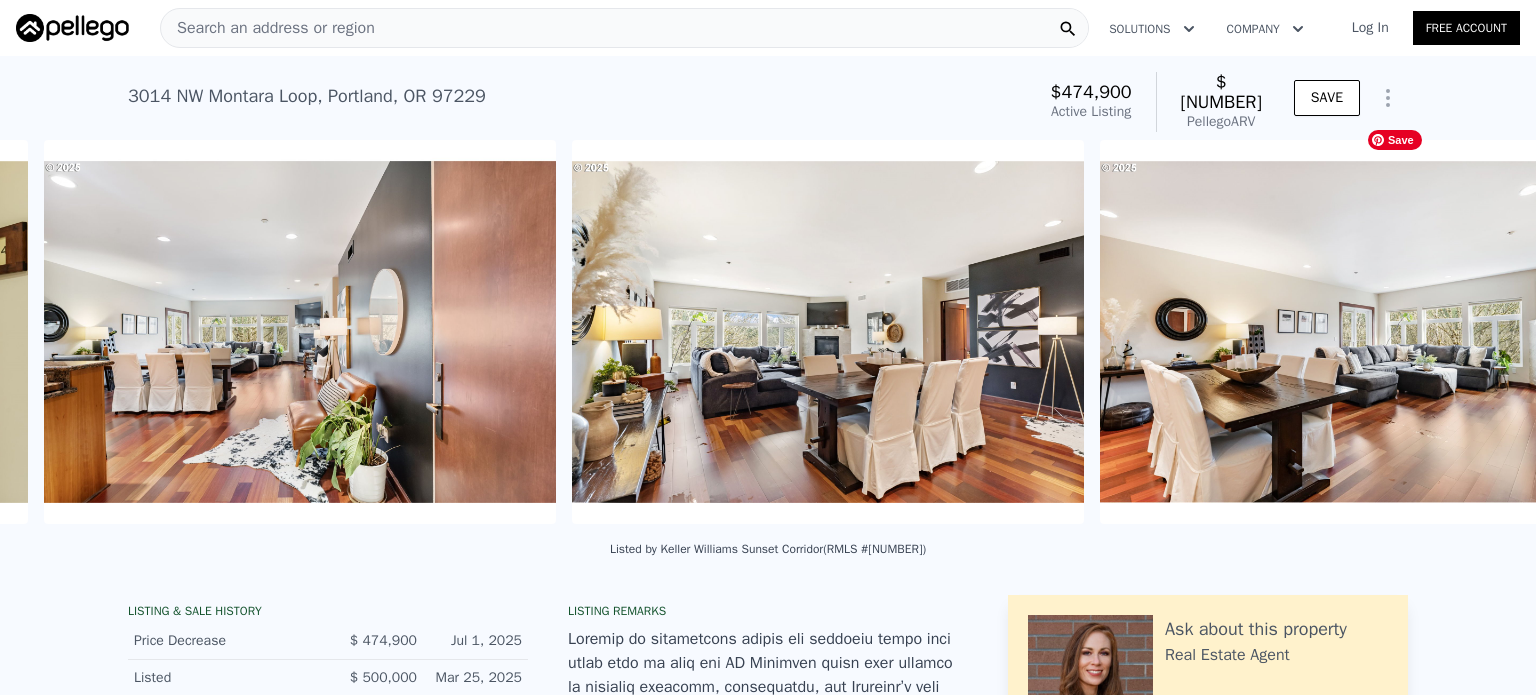 scroll, scrollTop: 0, scrollLeft: 2499, axis: horizontal 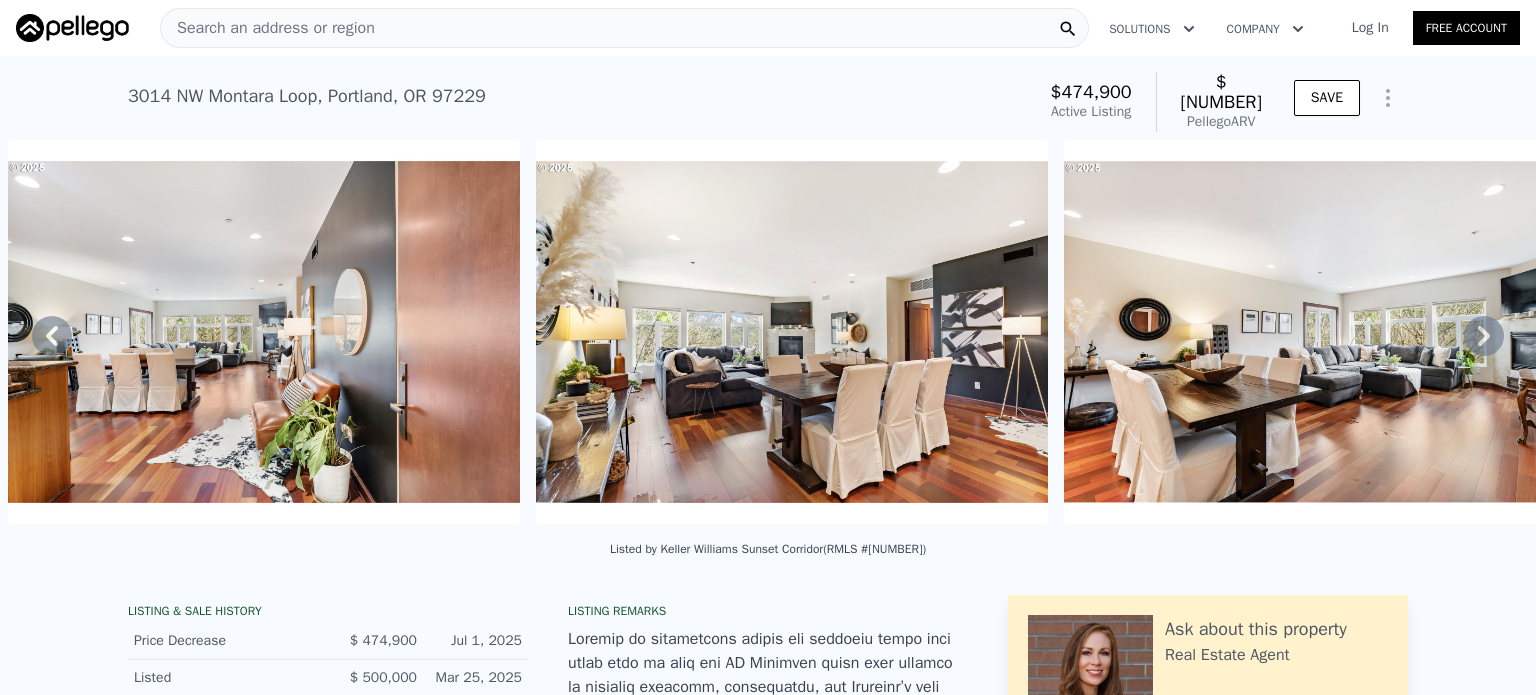 click 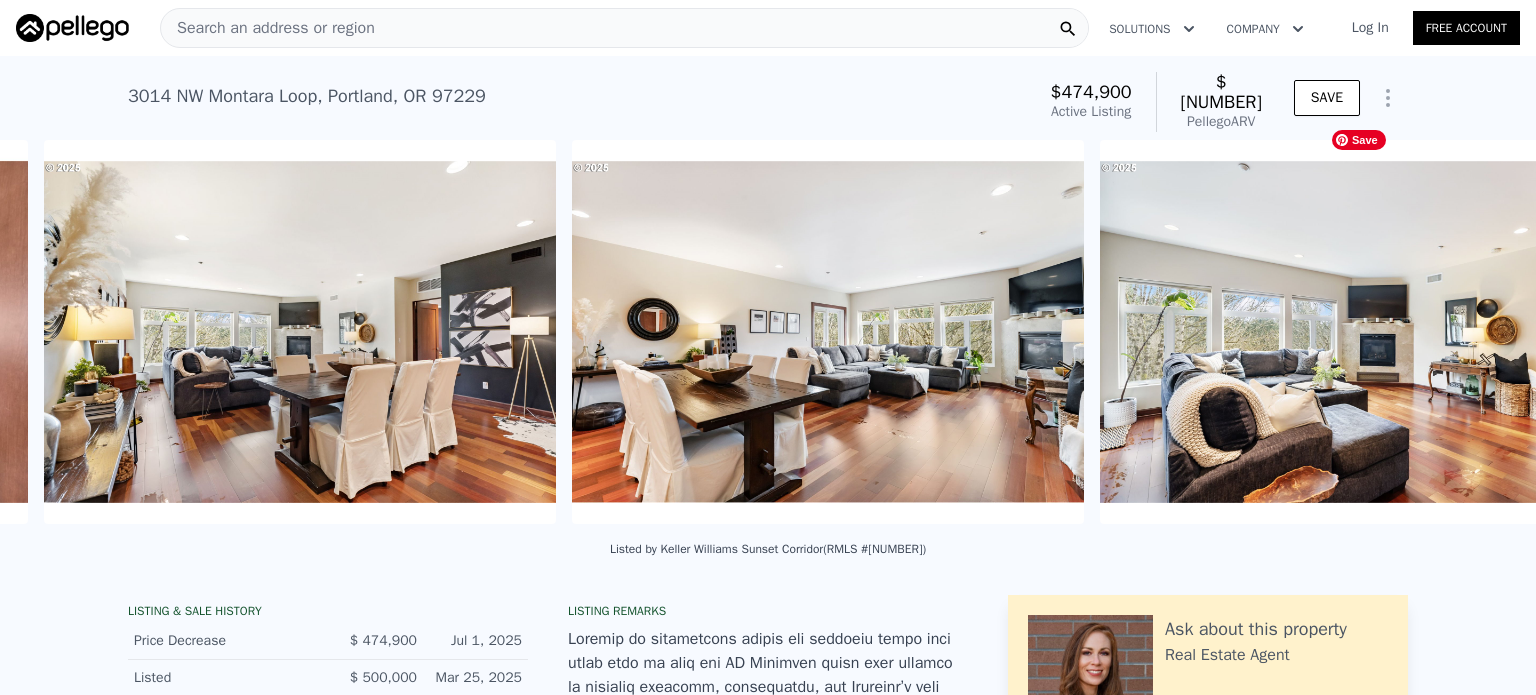 scroll, scrollTop: 0, scrollLeft: 3027, axis: horizontal 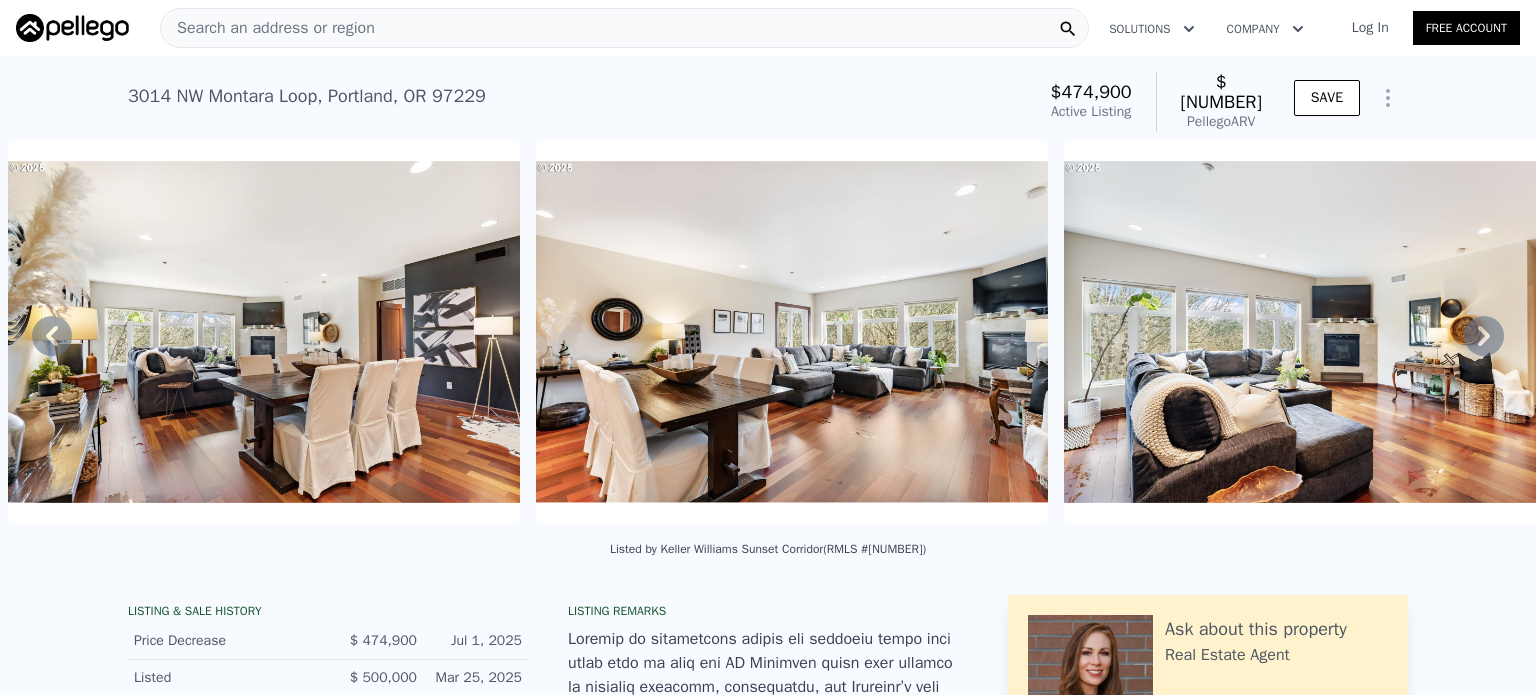 click 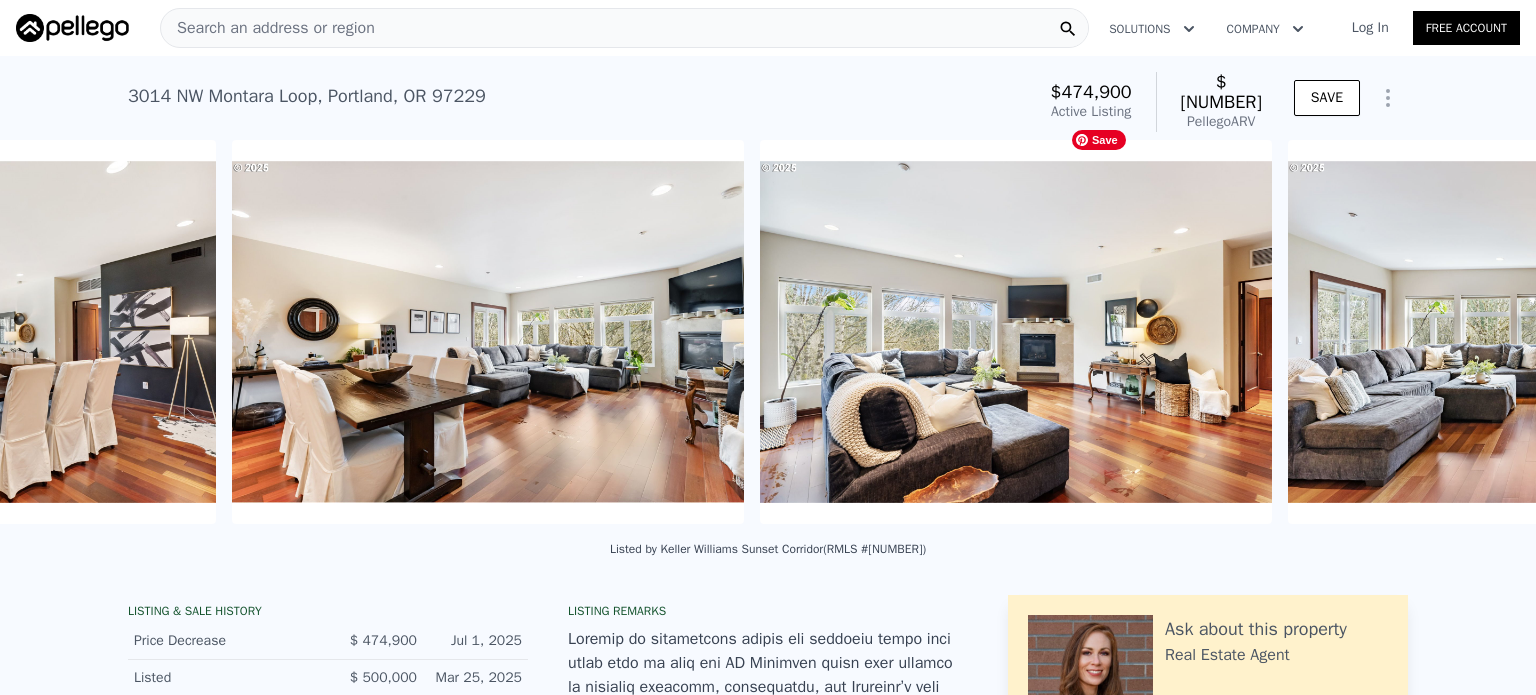 scroll, scrollTop: 0, scrollLeft: 3555, axis: horizontal 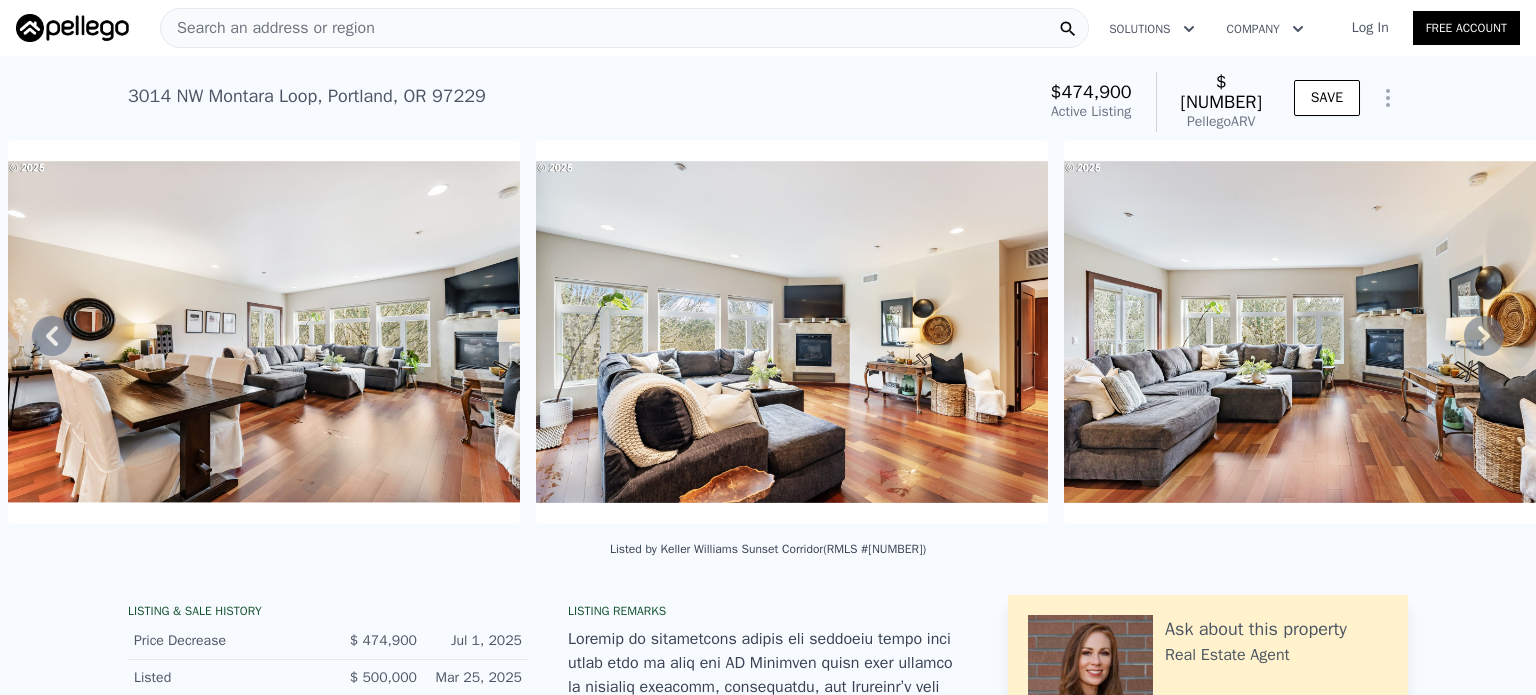 click 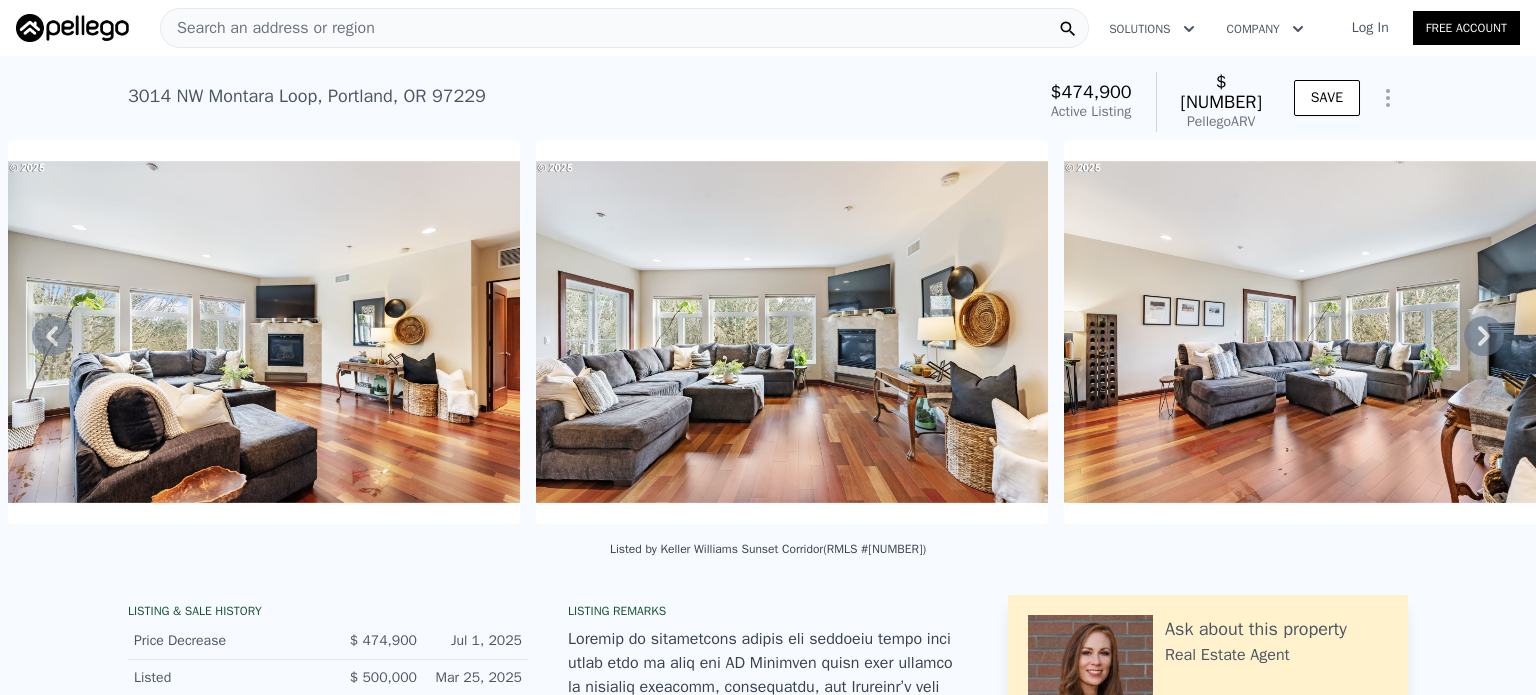 click 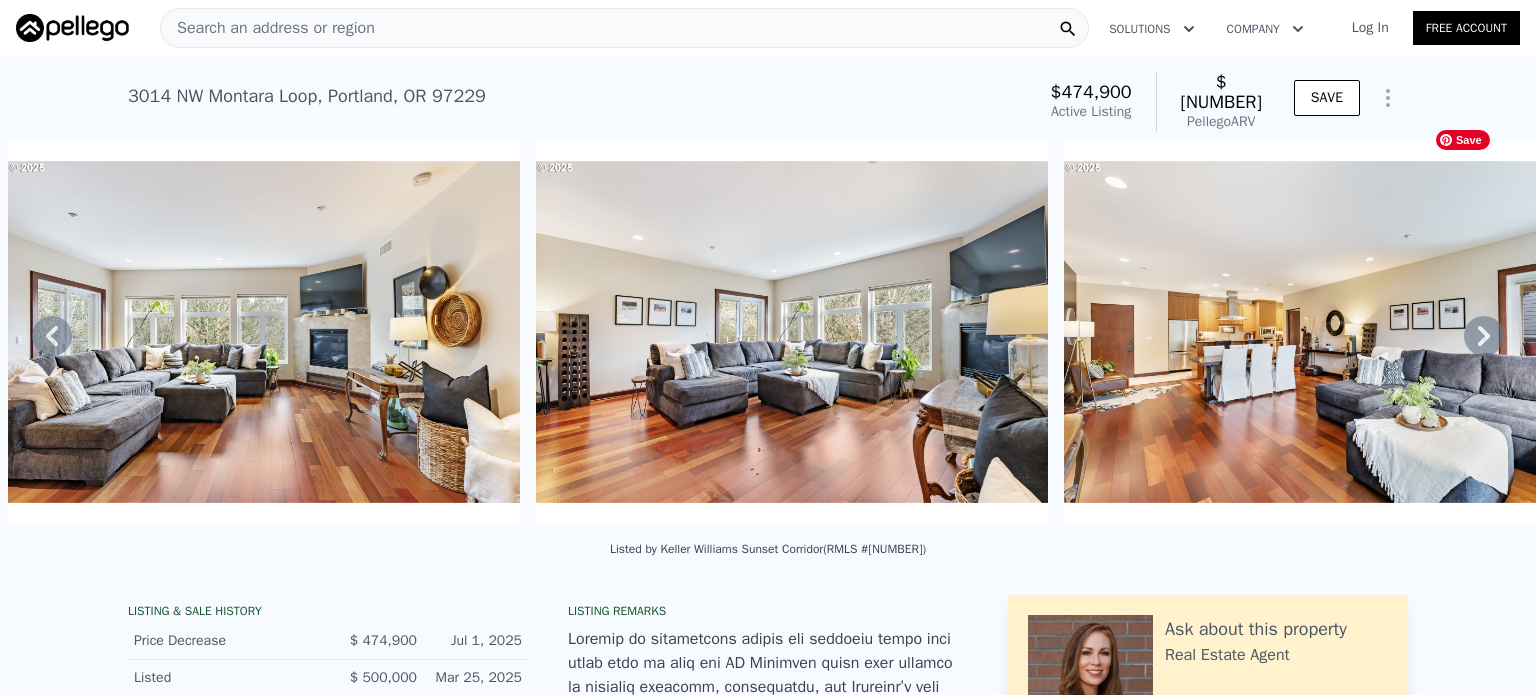click 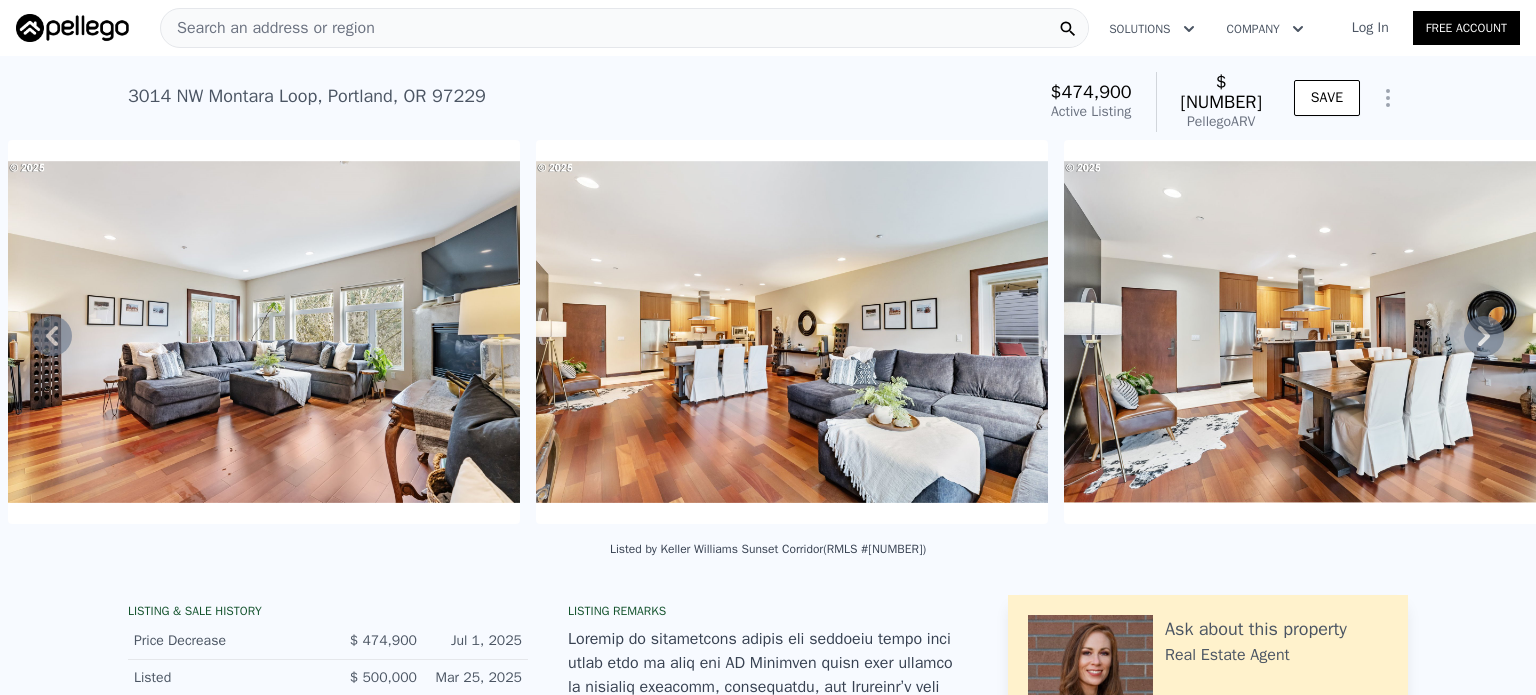 click 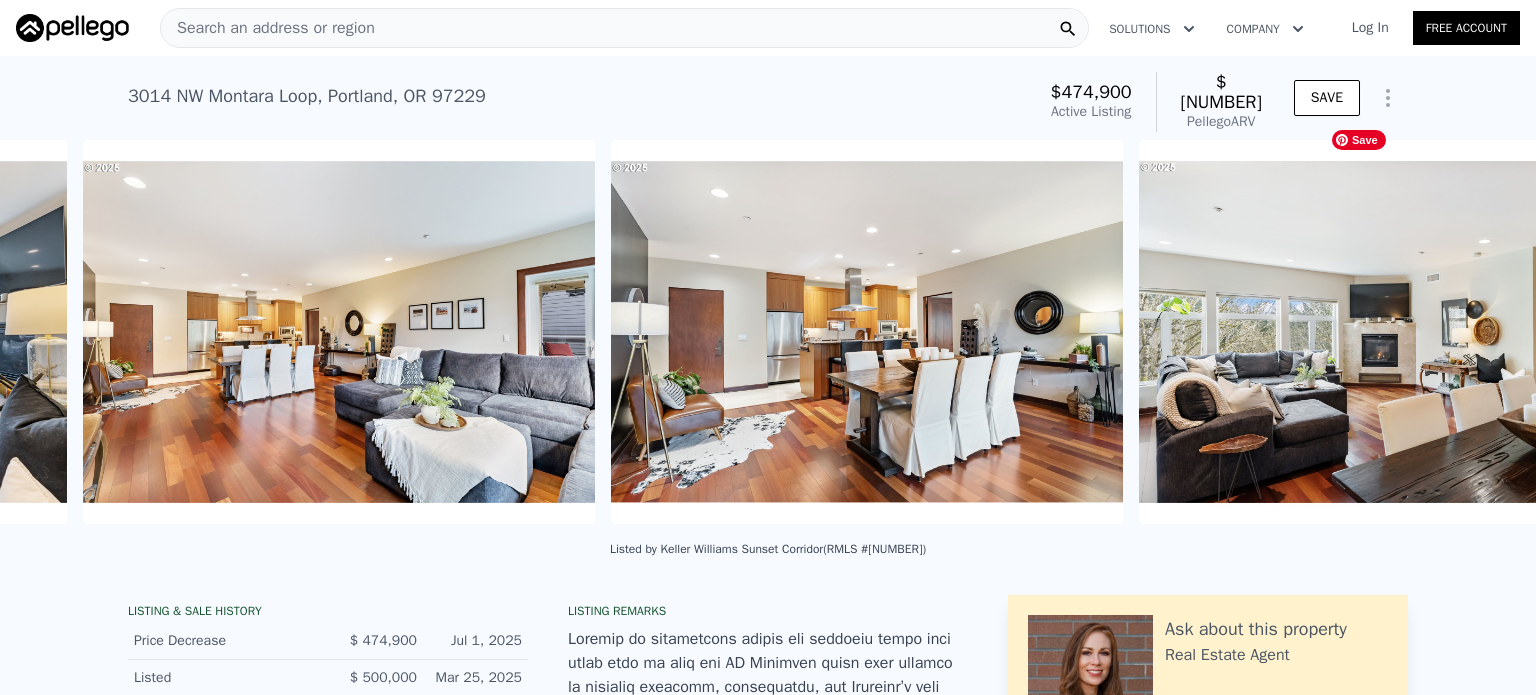 scroll, scrollTop: 0, scrollLeft: 5667, axis: horizontal 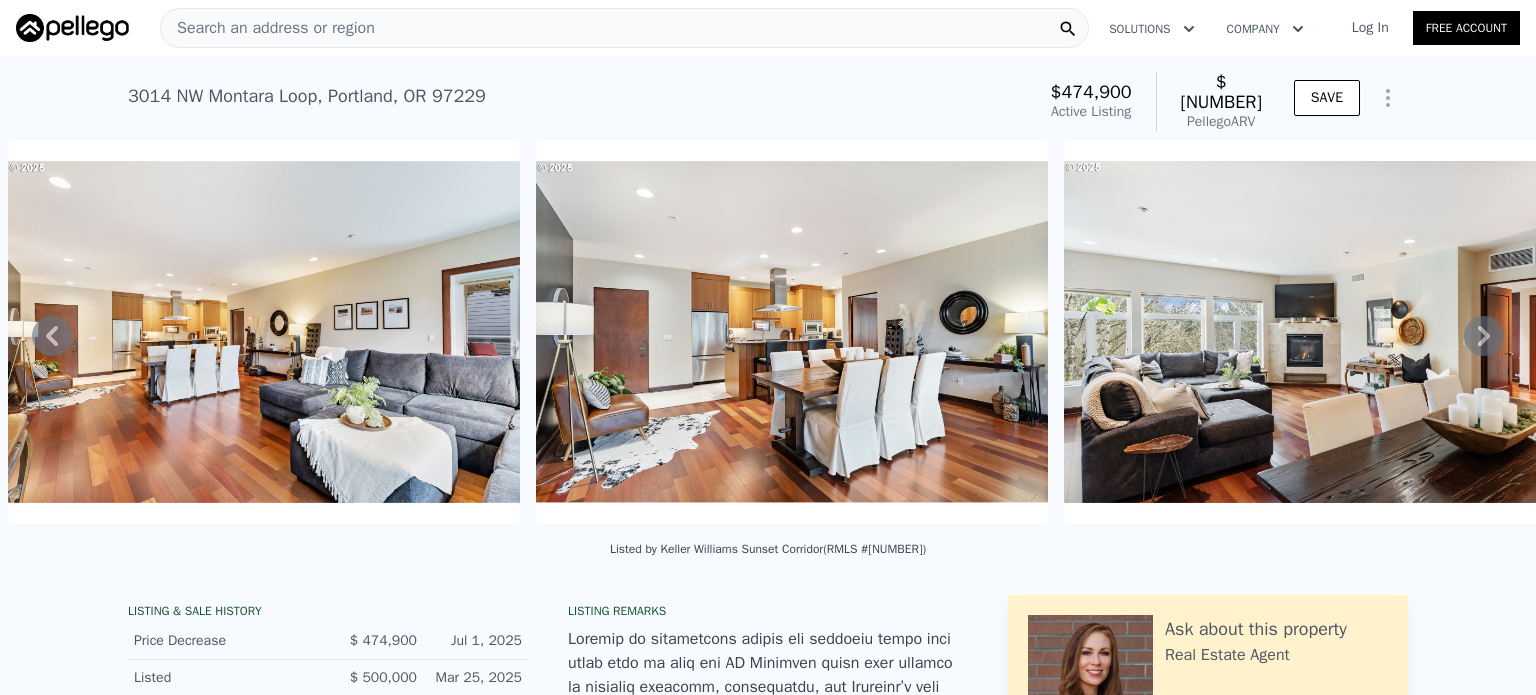 click 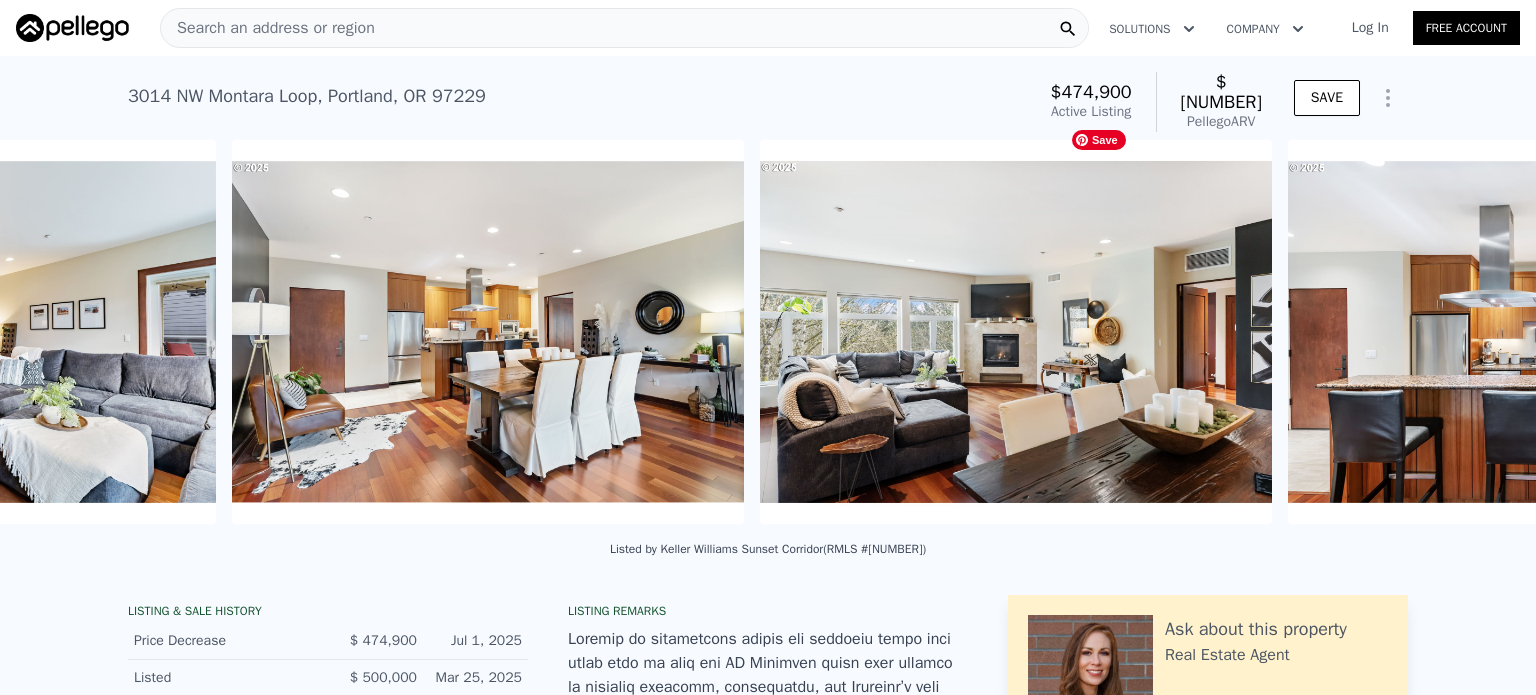 scroll, scrollTop: 0, scrollLeft: 6195, axis: horizontal 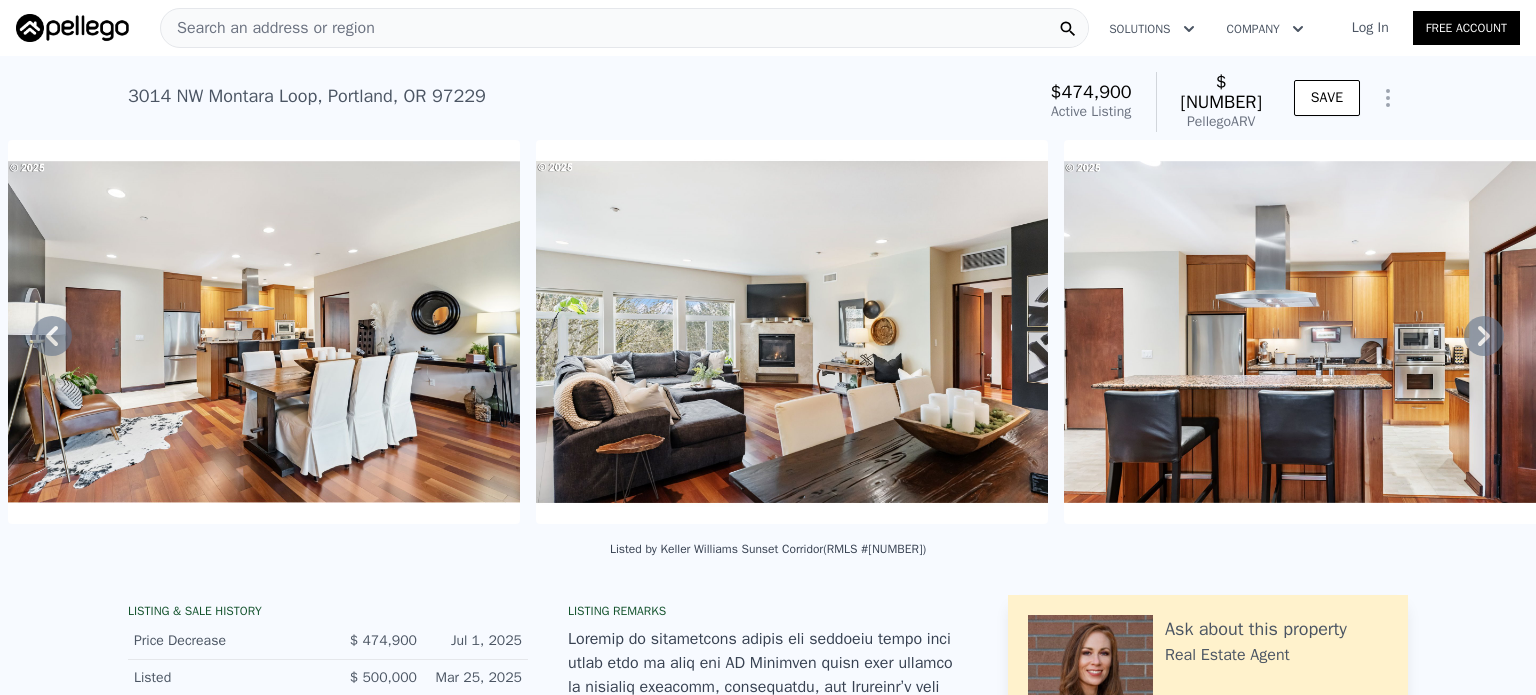 click 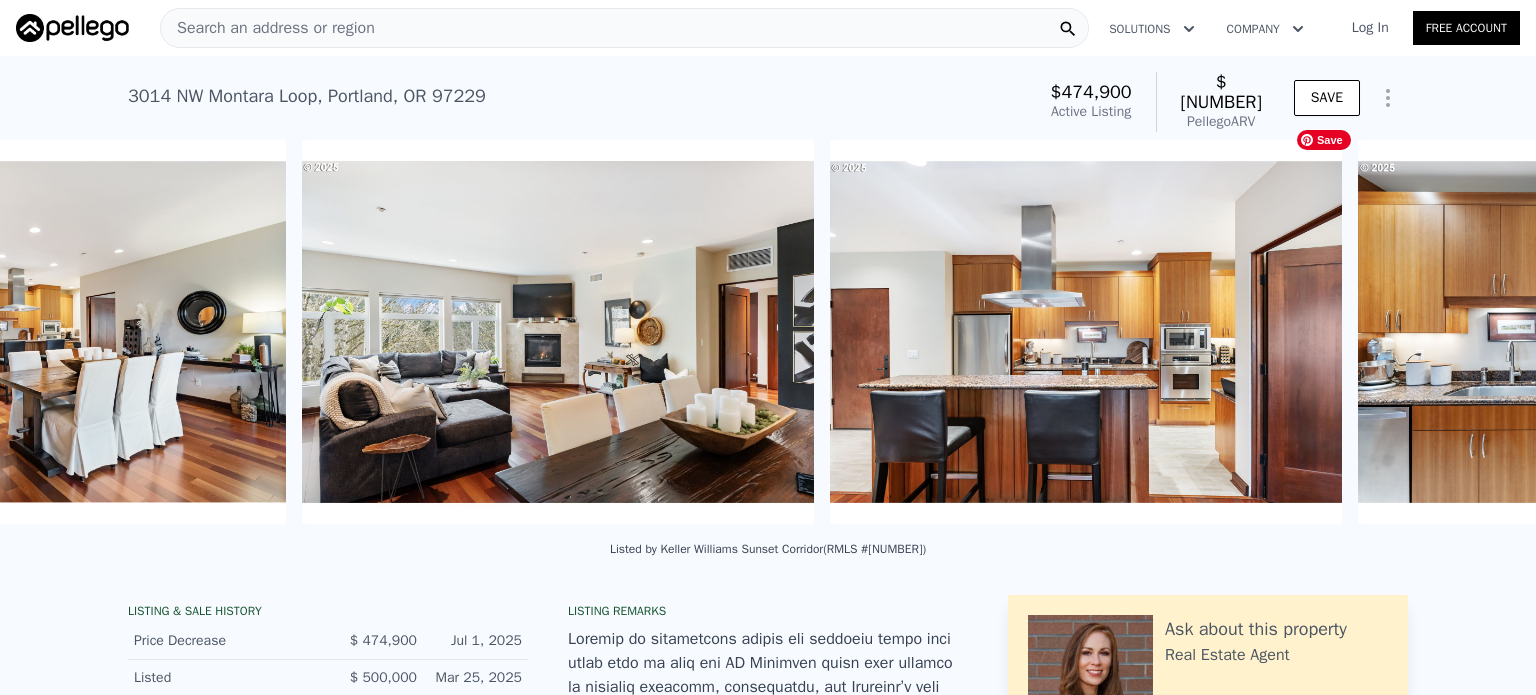 scroll, scrollTop: 0, scrollLeft: 6723, axis: horizontal 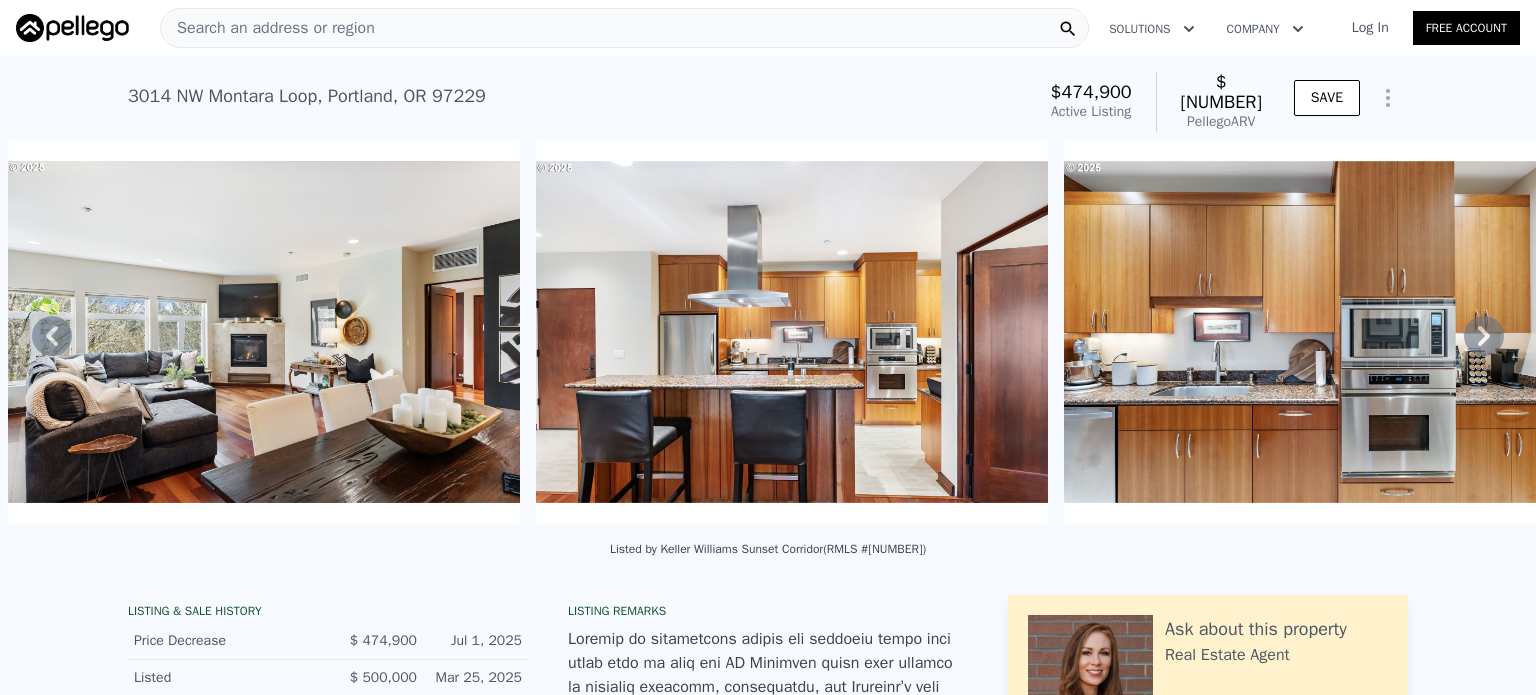 click 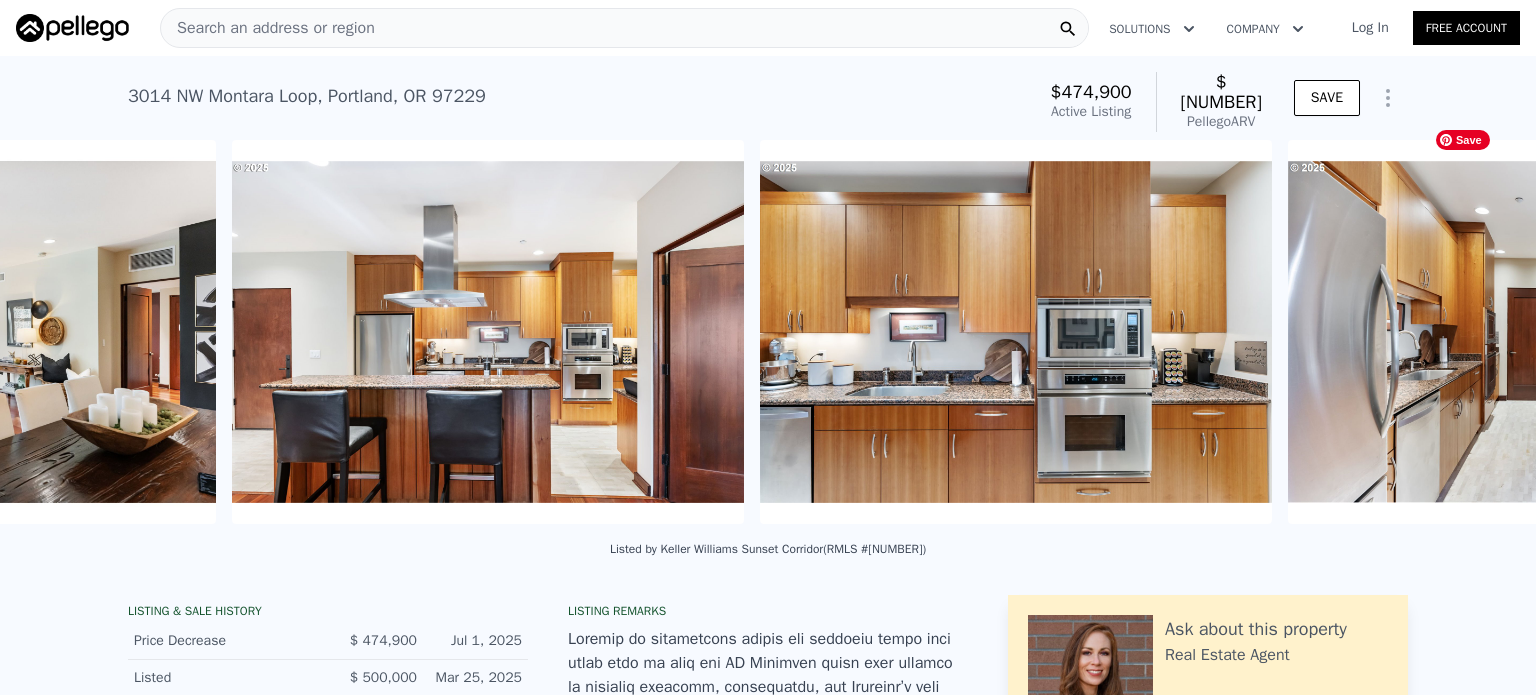 scroll, scrollTop: 0, scrollLeft: 7251, axis: horizontal 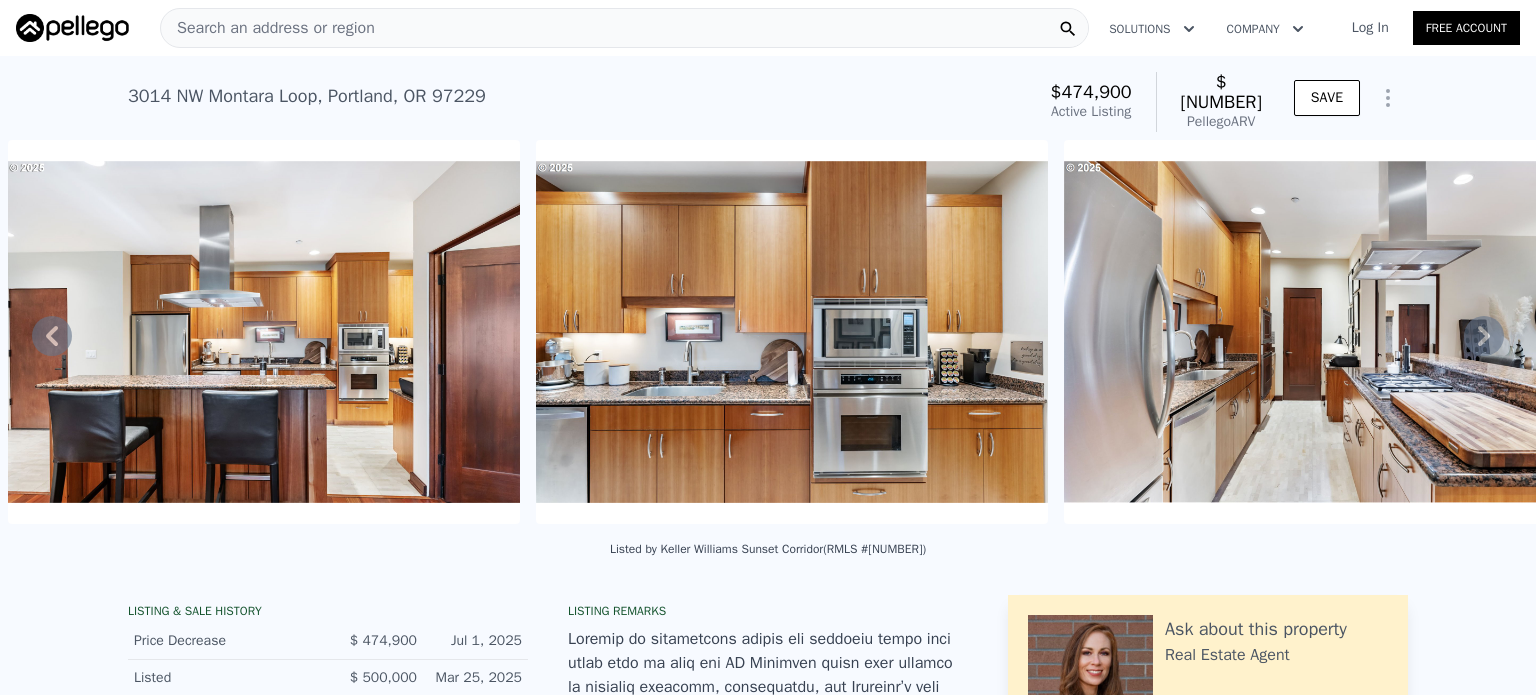 click 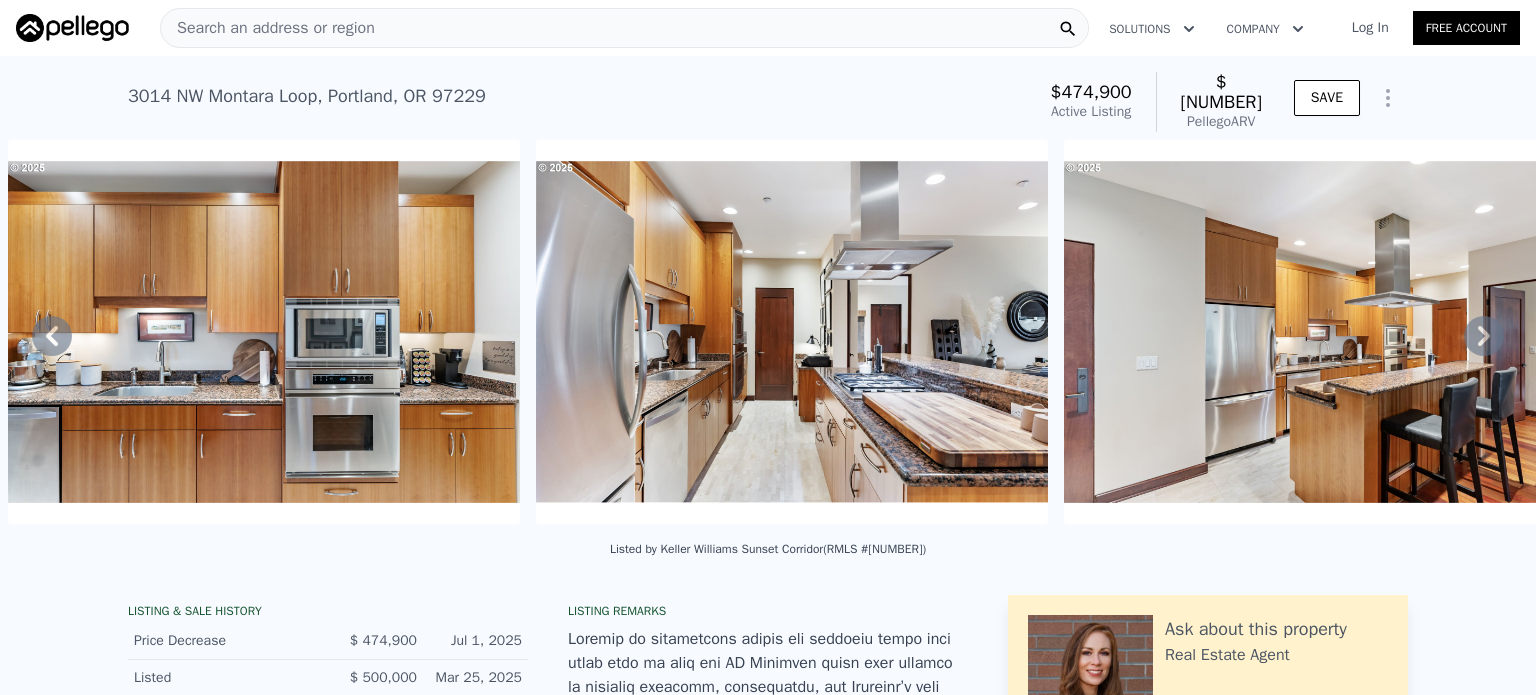 click 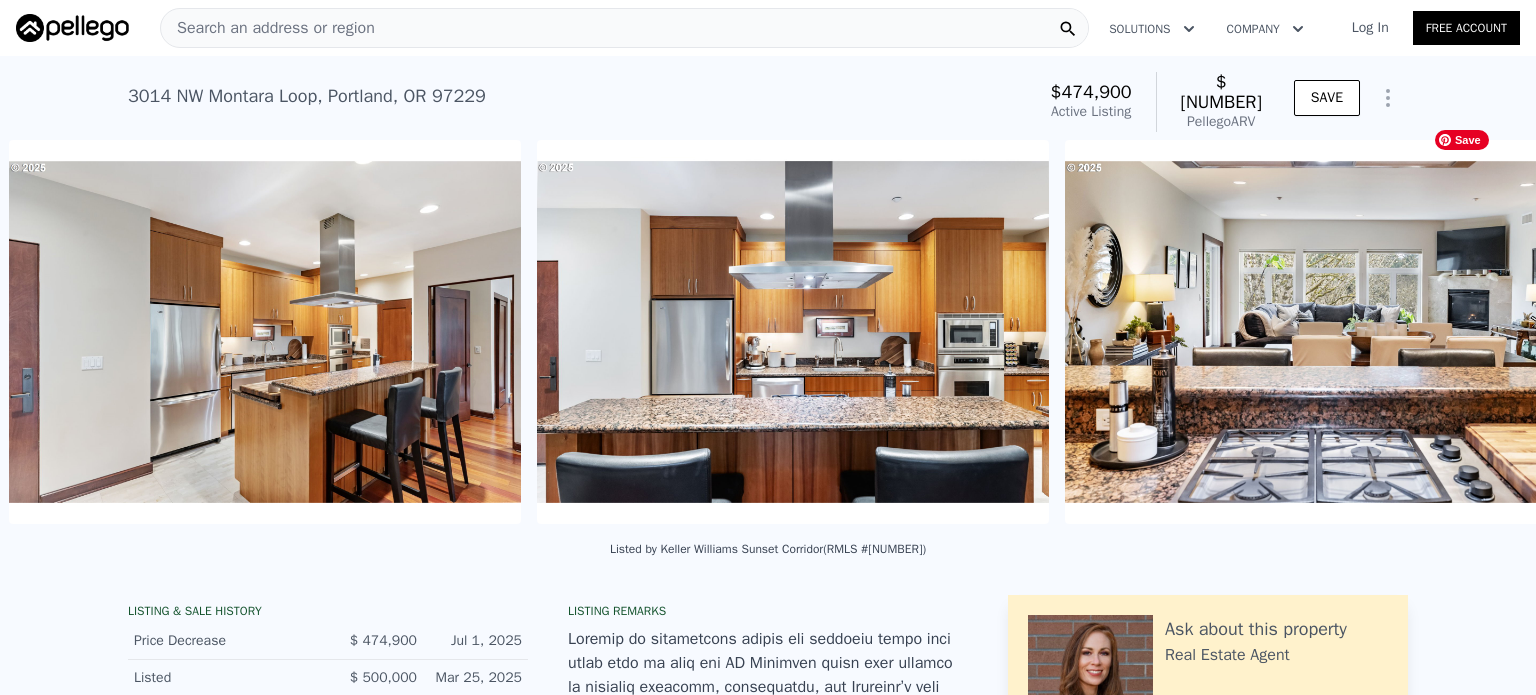 scroll, scrollTop: 0, scrollLeft: 8835, axis: horizontal 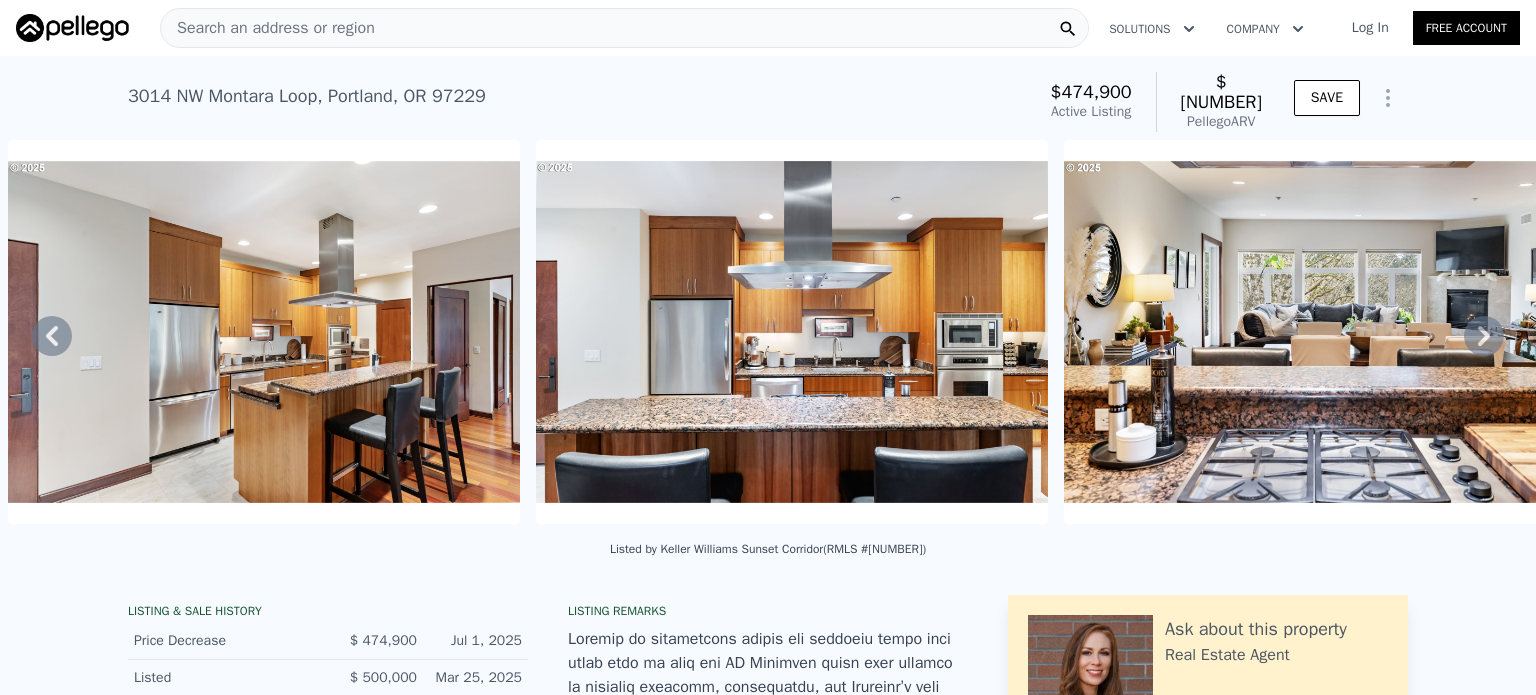 click 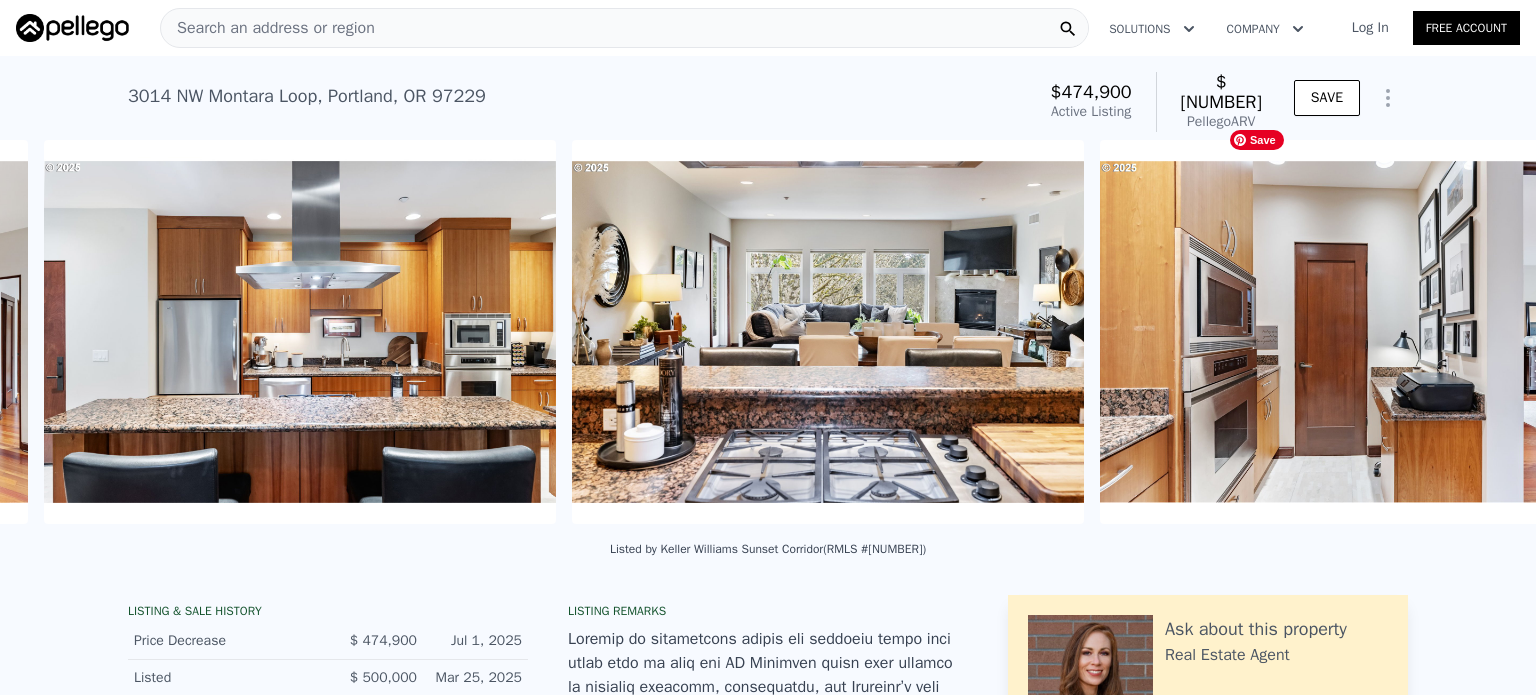 scroll, scrollTop: 0, scrollLeft: 9363, axis: horizontal 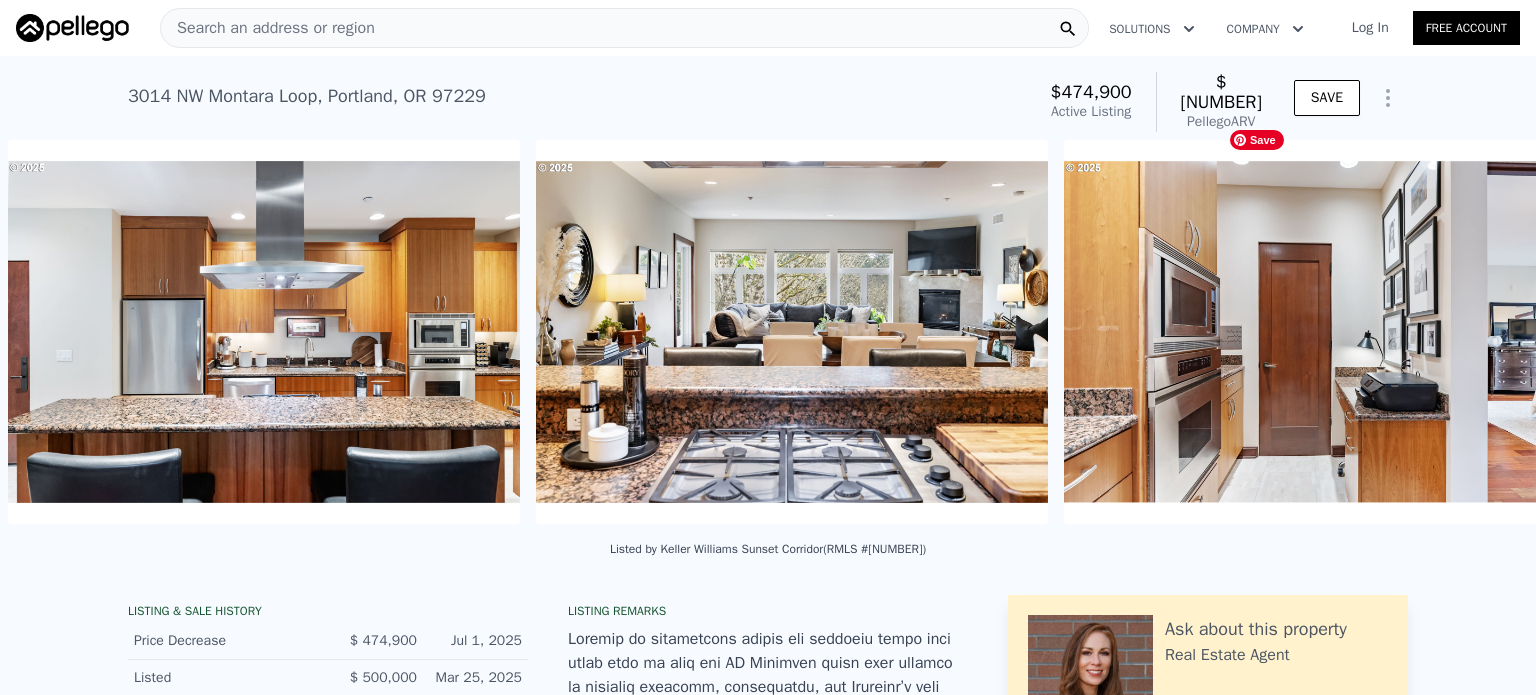 click at bounding box center (1320, 332) 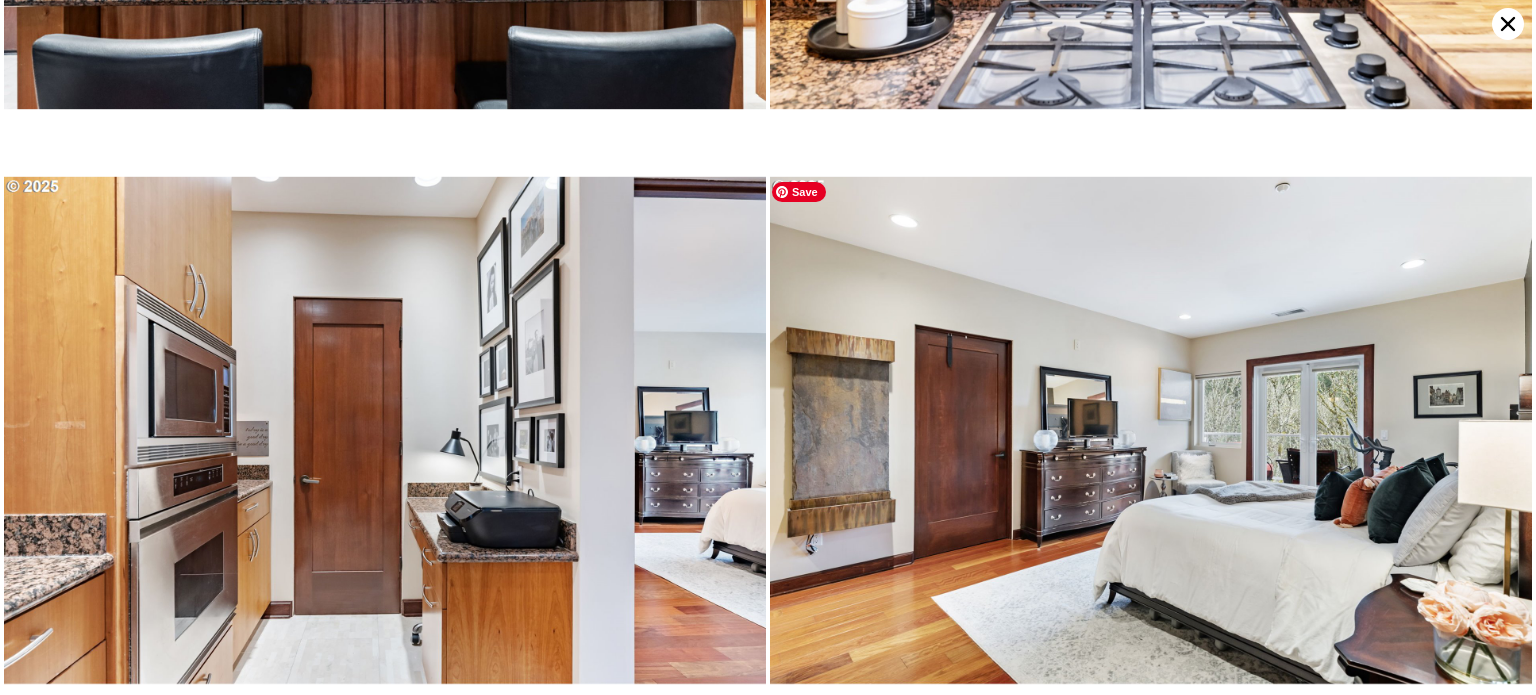 scroll, scrollTop: 5128, scrollLeft: 0, axis: vertical 